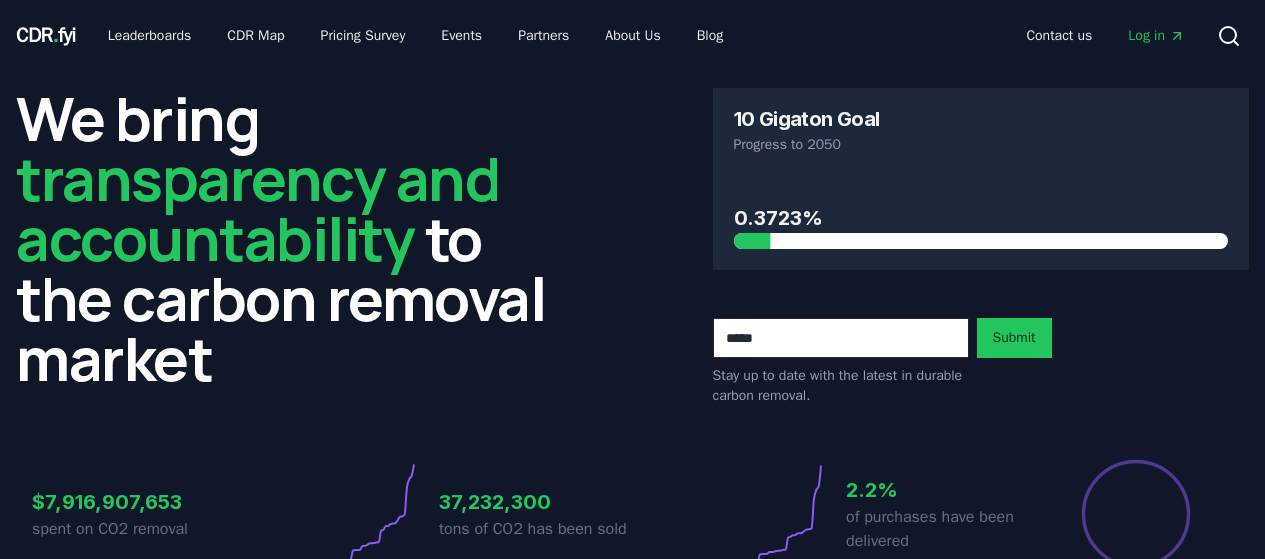 scroll, scrollTop: 36, scrollLeft: 0, axis: vertical 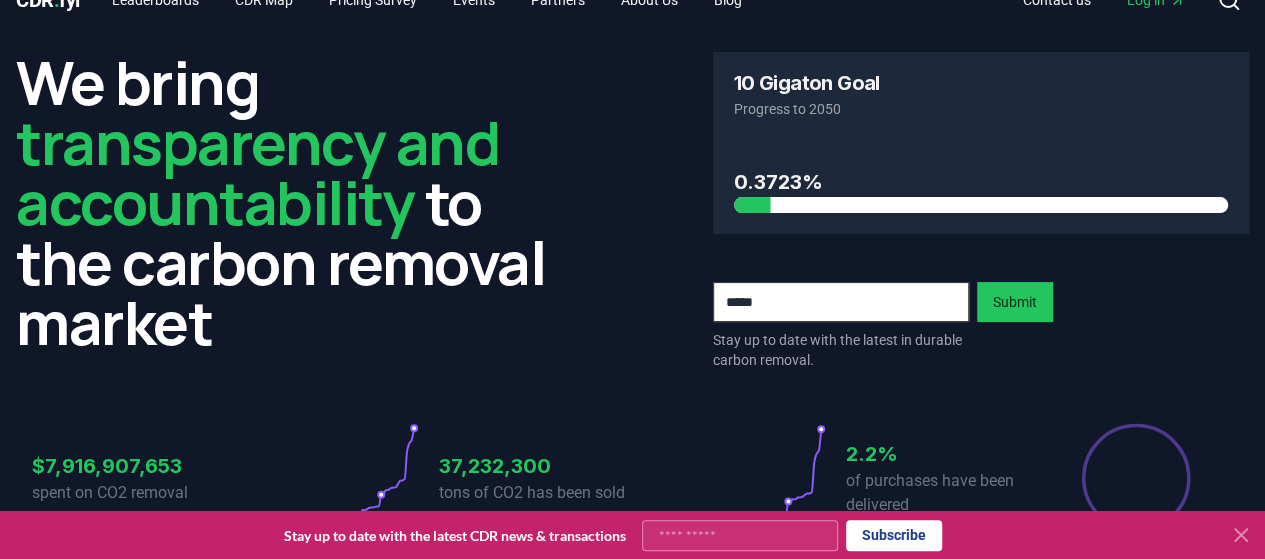 click 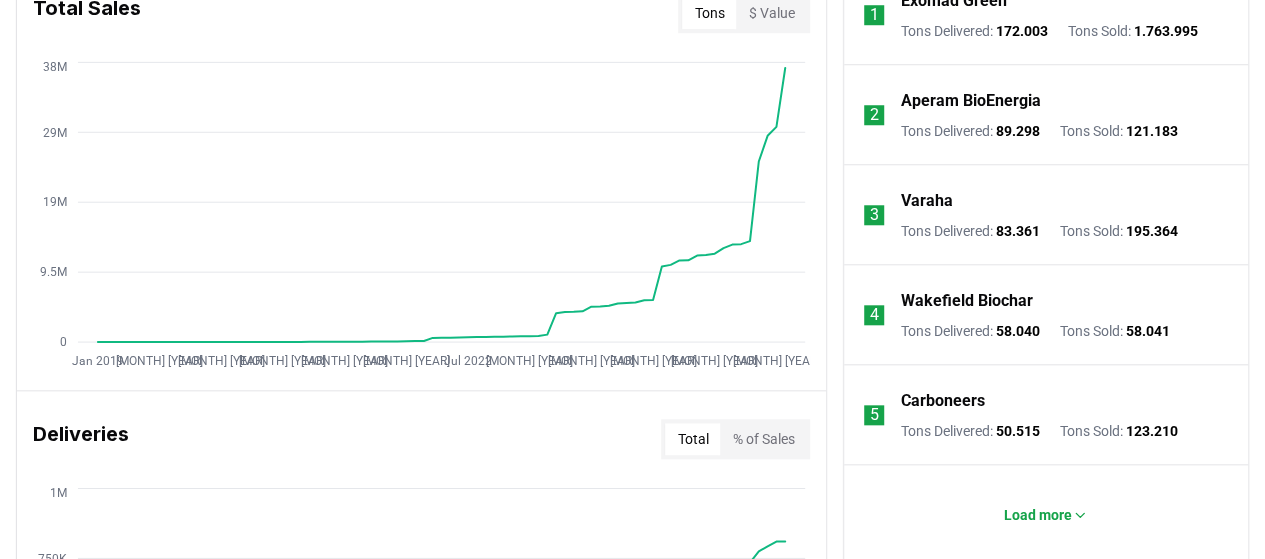 scroll, scrollTop: 995, scrollLeft: 0, axis: vertical 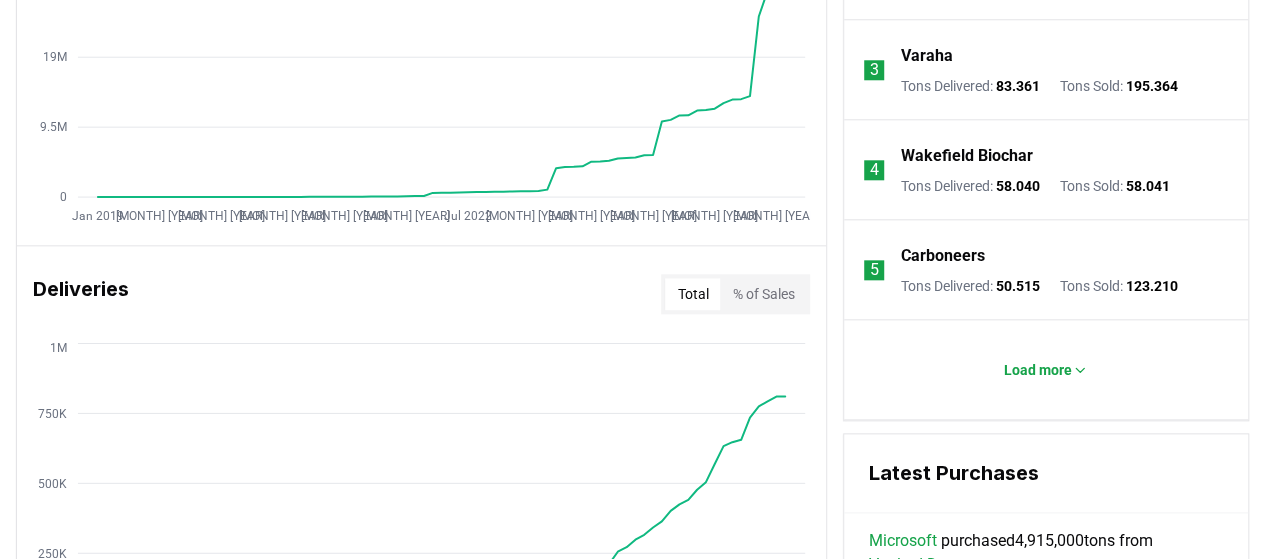 click on "Carboneers" at bounding box center [942, 256] 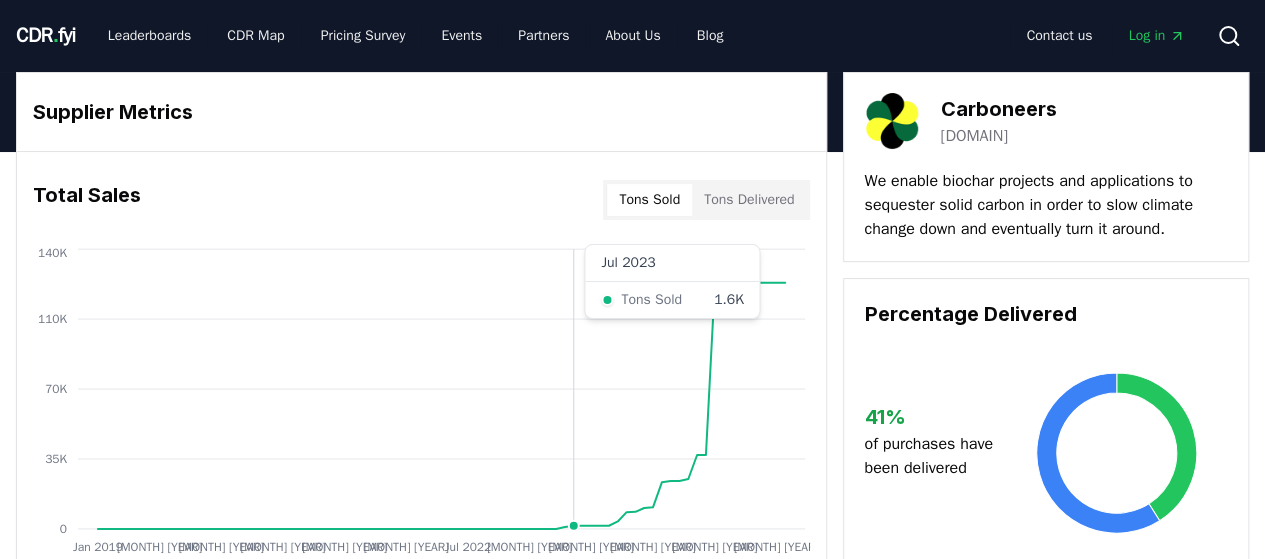 scroll, scrollTop: 1, scrollLeft: 0, axis: vertical 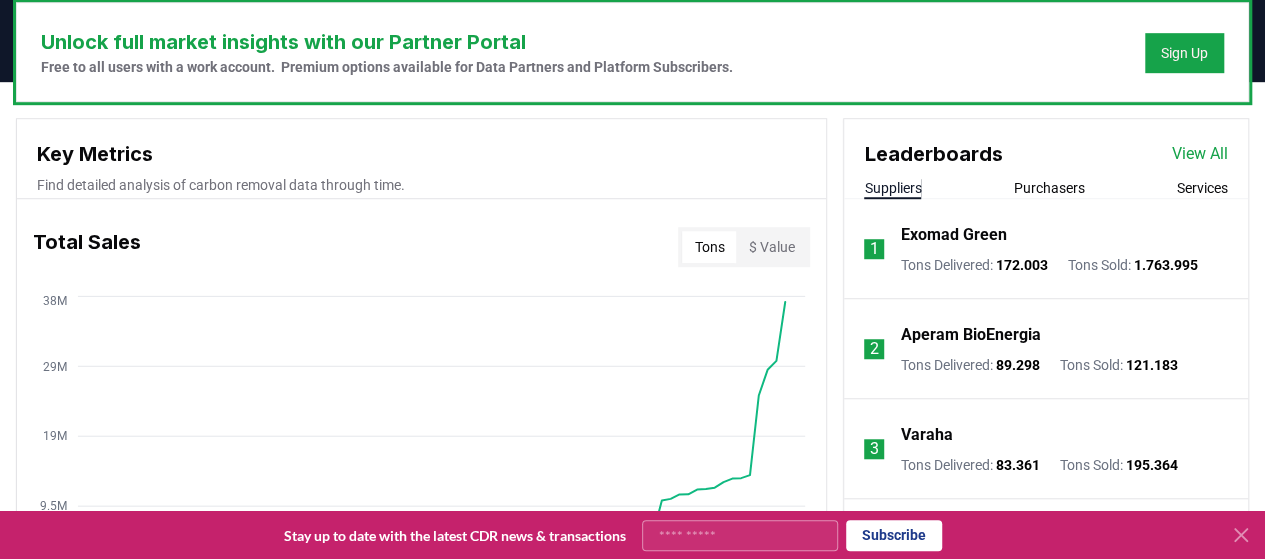 click on "$ Value" at bounding box center (771, 247) 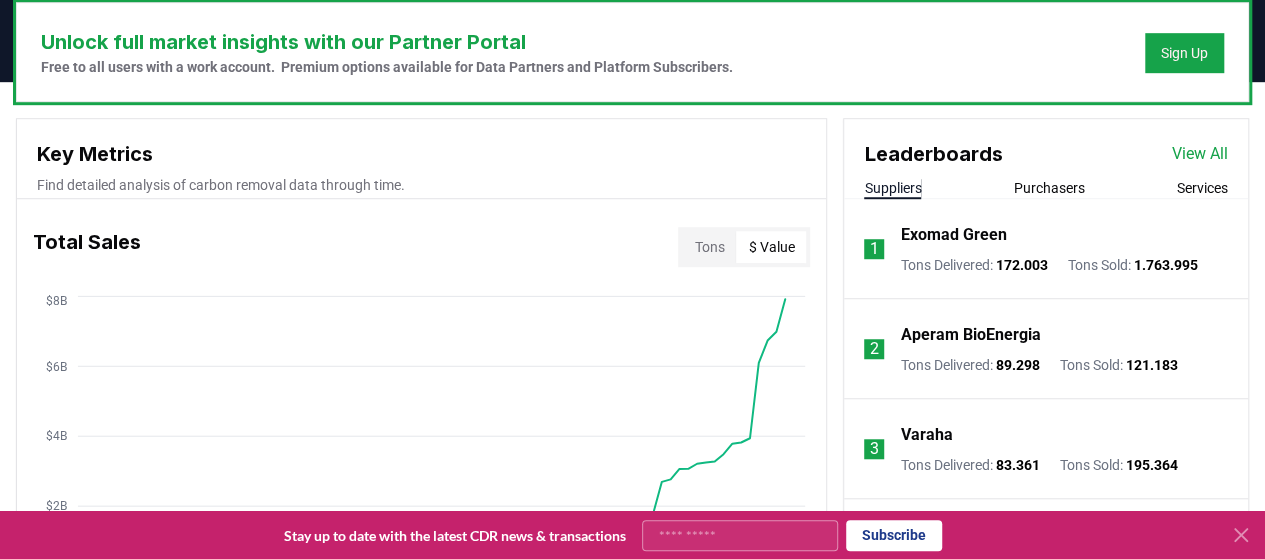 click on "Tons" at bounding box center [709, 247] 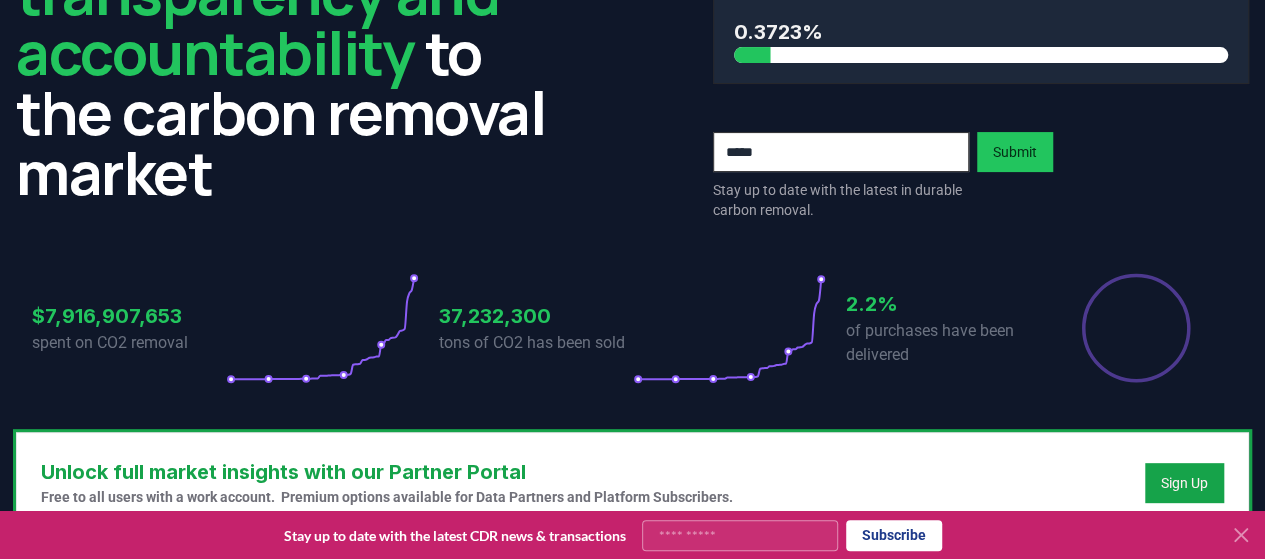 scroll, scrollTop: 0, scrollLeft: 0, axis: both 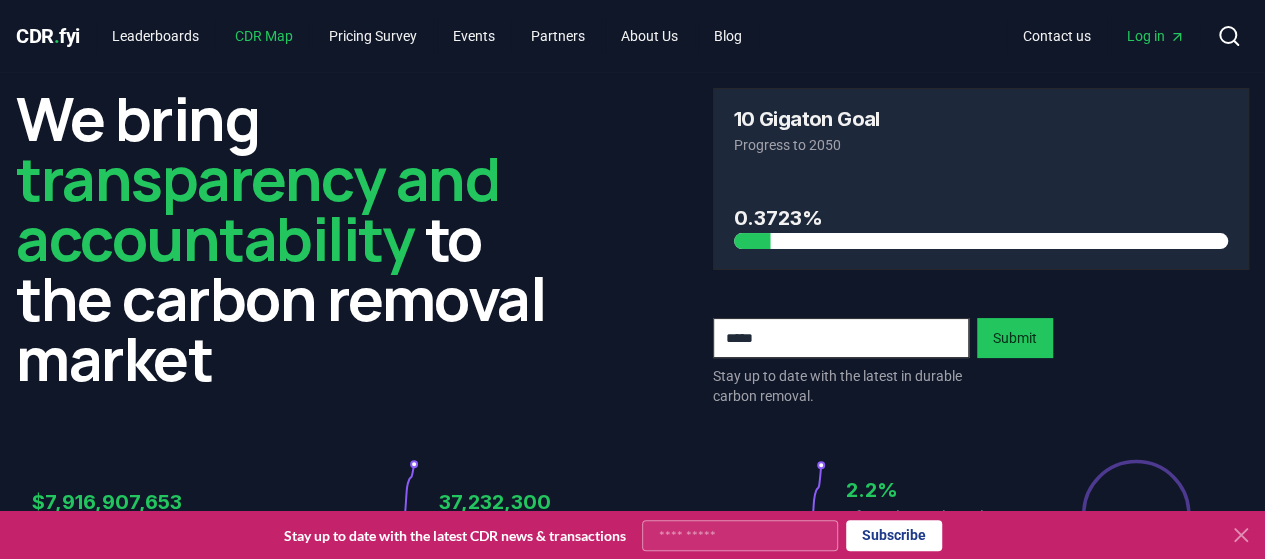click on "CDR Map" at bounding box center [264, 36] 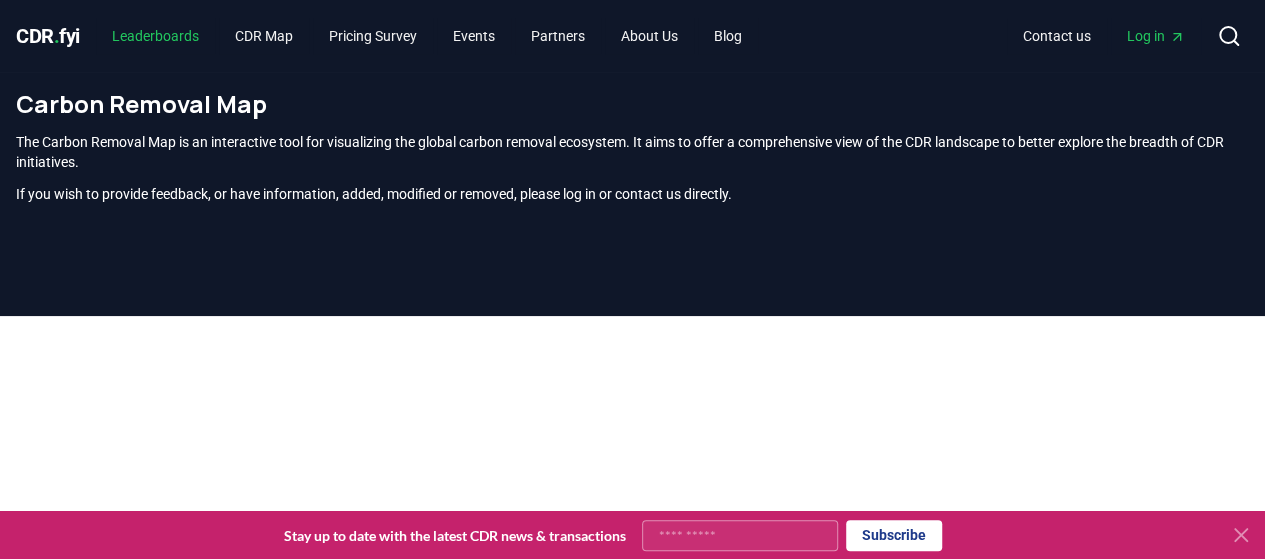 click on "Leaderboards" at bounding box center (155, 36) 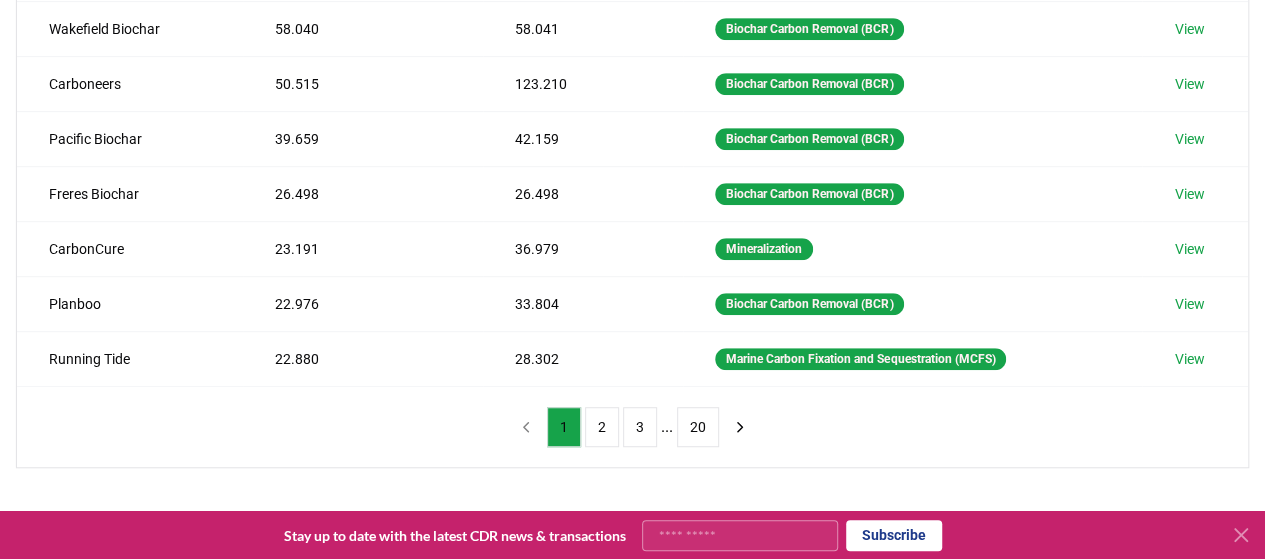 scroll, scrollTop: 491, scrollLeft: 0, axis: vertical 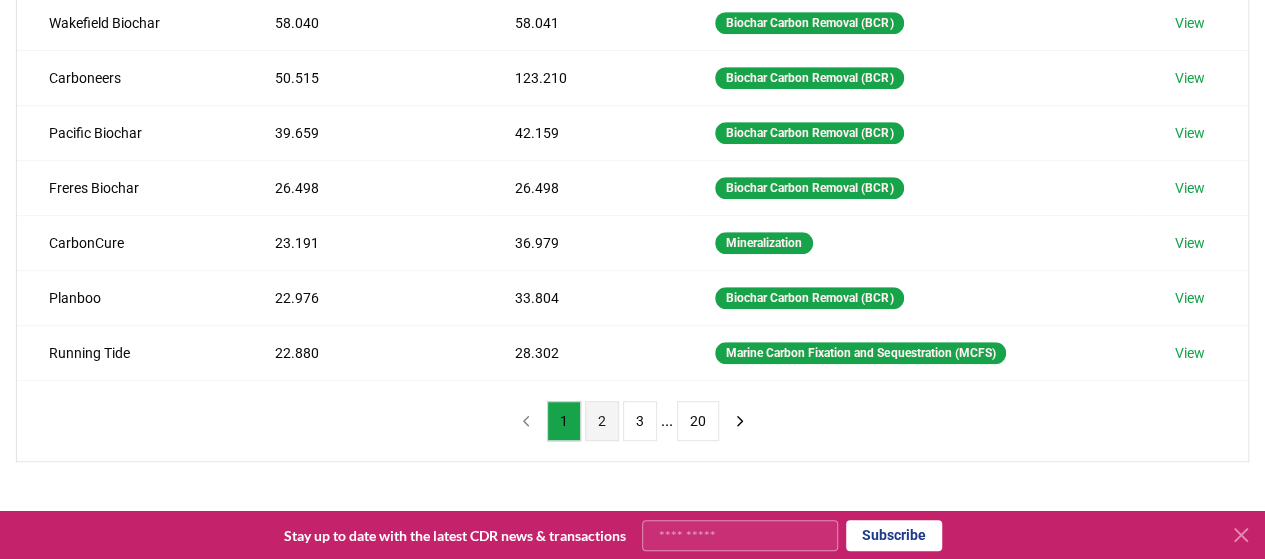 click on "2" at bounding box center (602, 421) 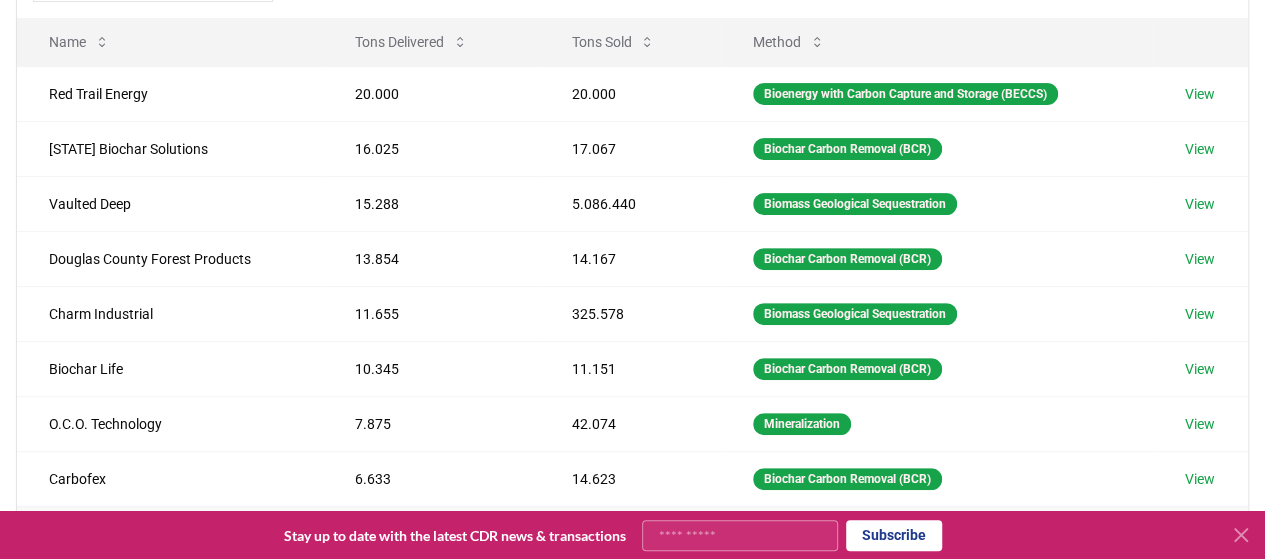 scroll, scrollTop: 228, scrollLeft: 0, axis: vertical 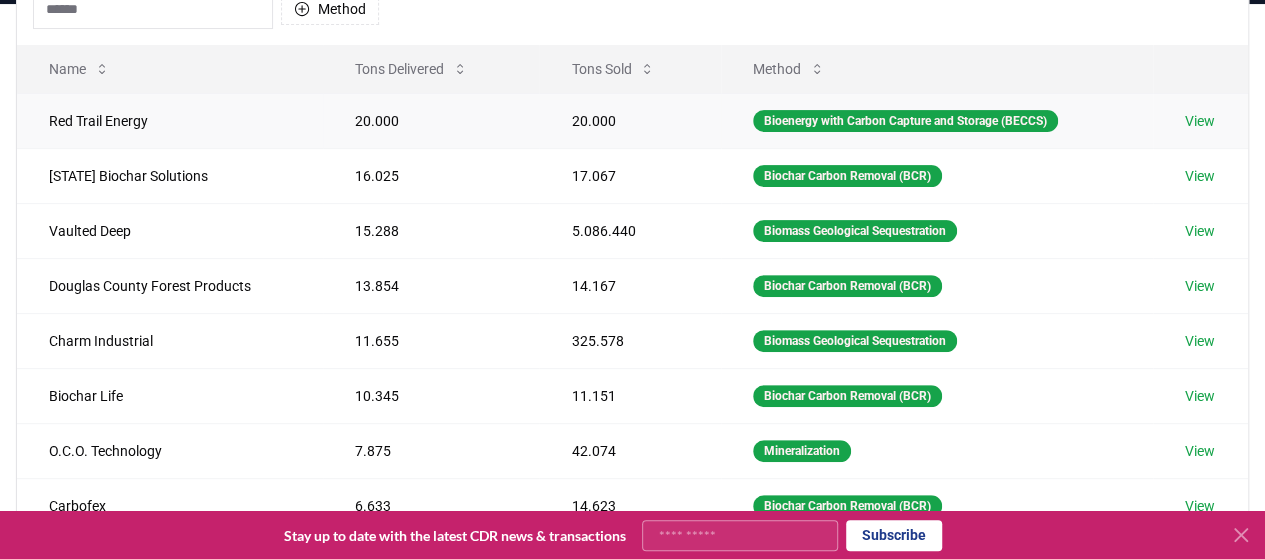 click on "View" at bounding box center (1200, 120) 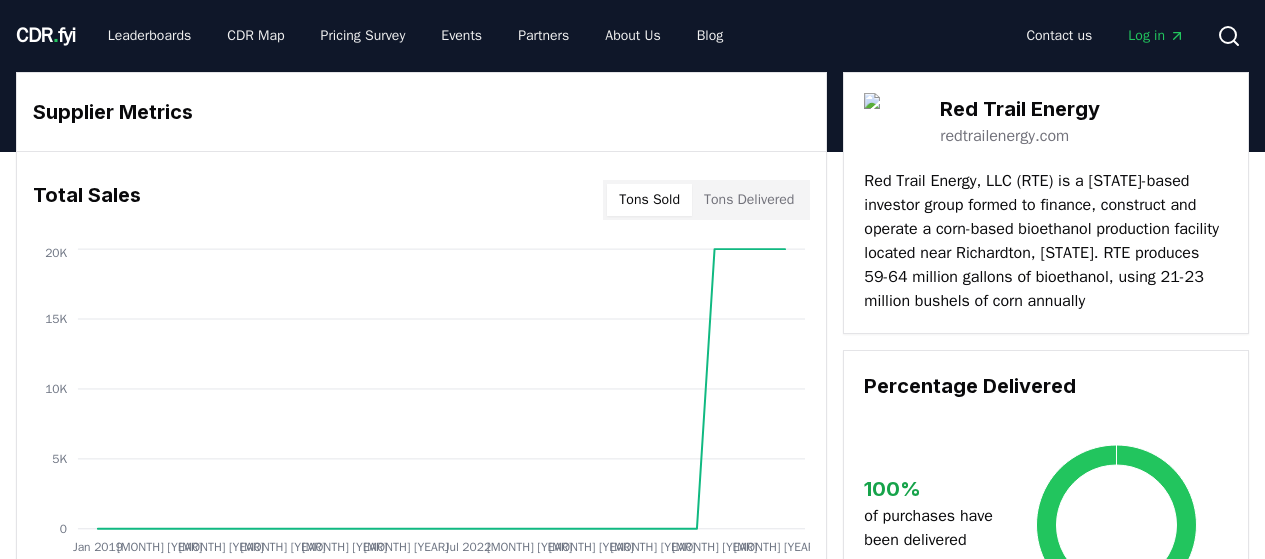 scroll, scrollTop: 0, scrollLeft: 0, axis: both 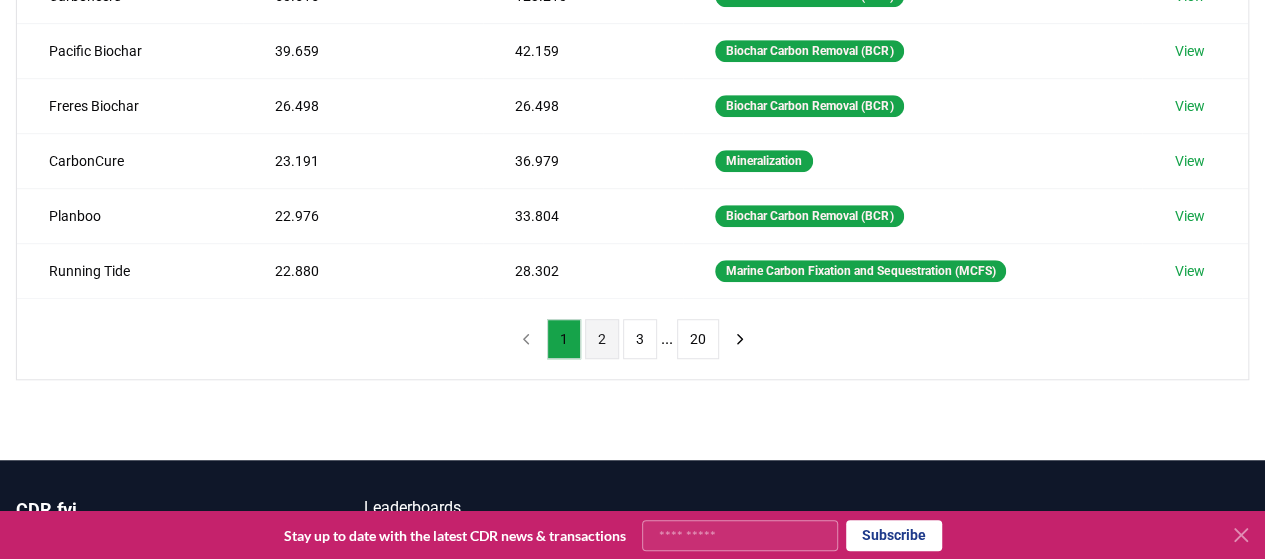click on "2" at bounding box center (602, 339) 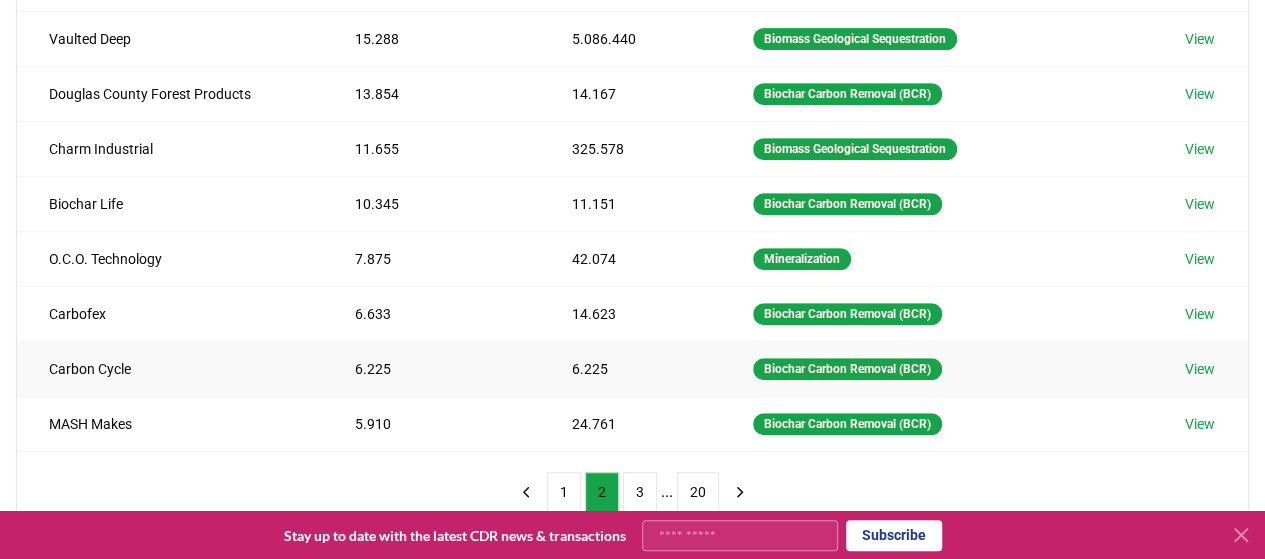 scroll, scrollTop: 487, scrollLeft: 0, axis: vertical 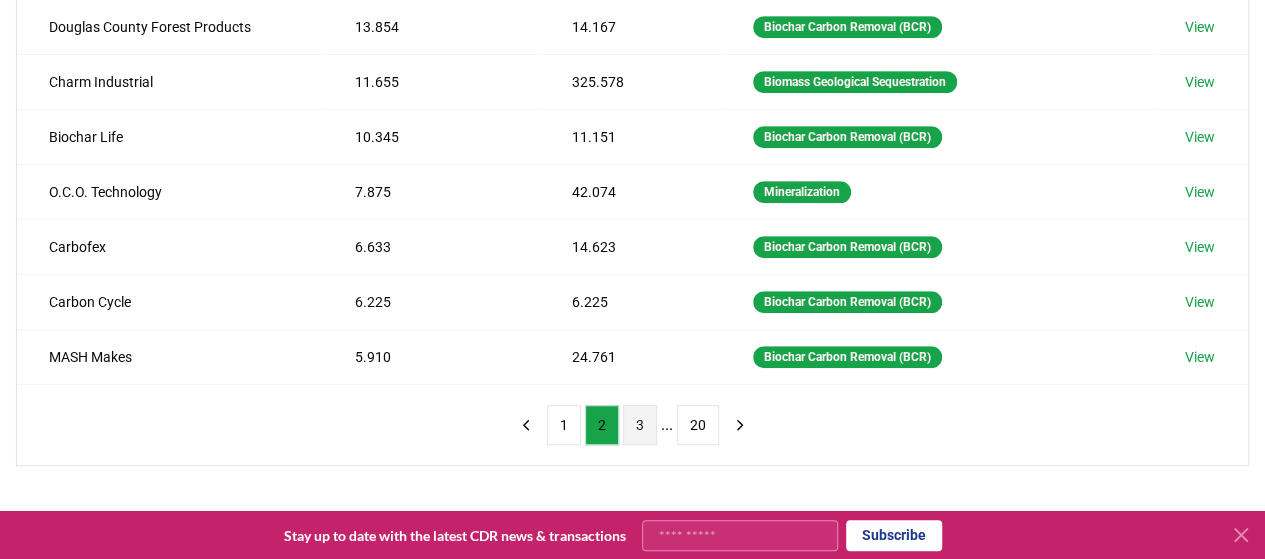 click on "3" at bounding box center (640, 425) 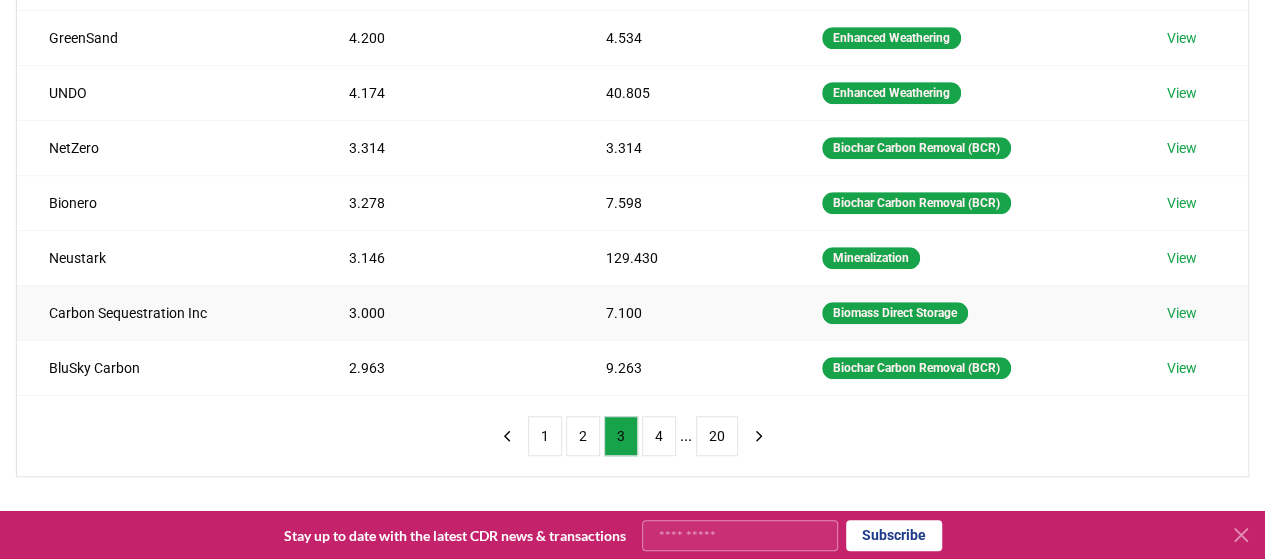 scroll, scrollTop: 475, scrollLeft: 0, axis: vertical 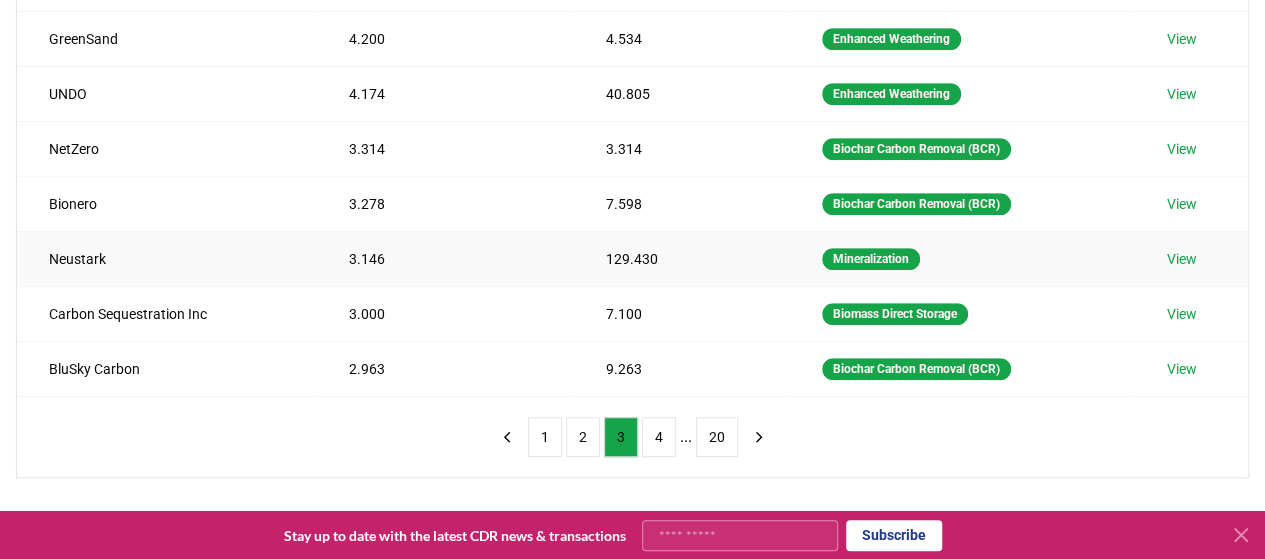 click on "View" at bounding box center [1181, 259] 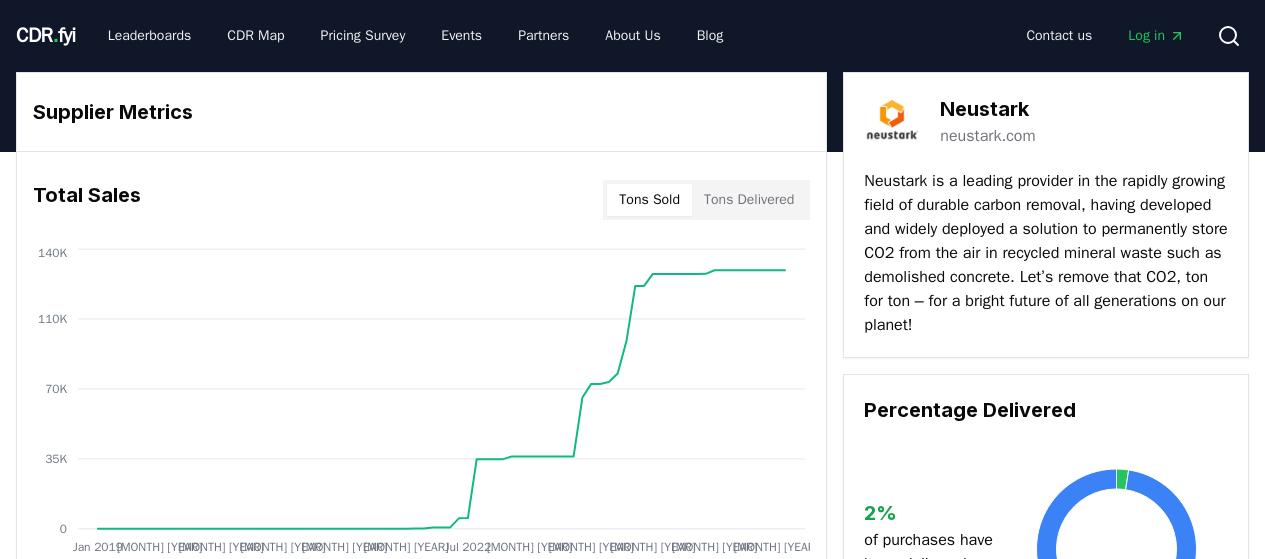 scroll, scrollTop: 0, scrollLeft: 0, axis: both 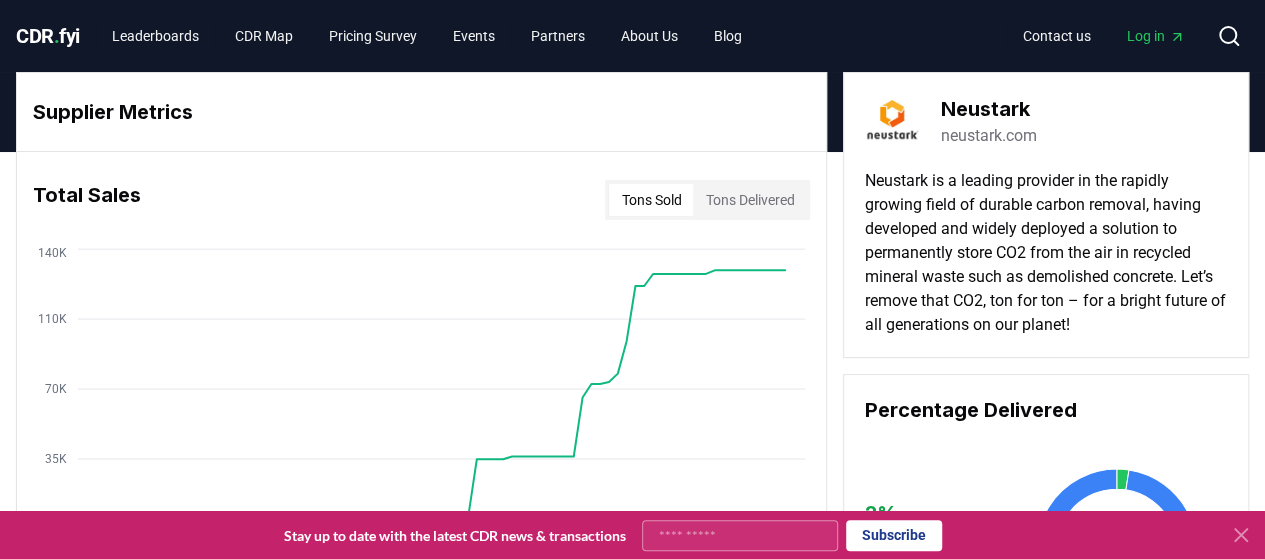 click on "Neustark is a leading provider in the rapidly growing field of durable carbon removal, having developed and widely deployed a solution to permanently store CO2 from the air in recycled mineral waste such as demolished concrete. Let’s remove that CO2, ton for ton – for a bright future of all generations on our planet!" at bounding box center [1046, 253] 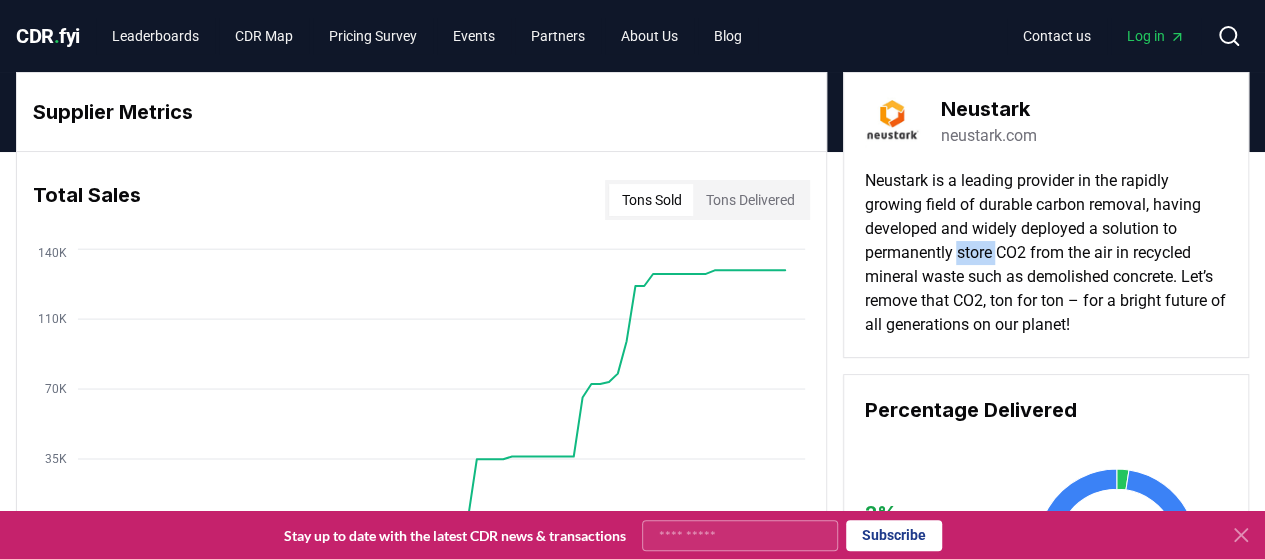 click on "Neustark is a leading provider in the rapidly growing field of durable carbon removal, having developed and widely deployed a solution to permanently store CO2 from the air in recycled mineral waste such as demolished concrete. Let’s remove that CO2, ton for ton – for a bright future of all generations on our planet!" at bounding box center [1046, 253] 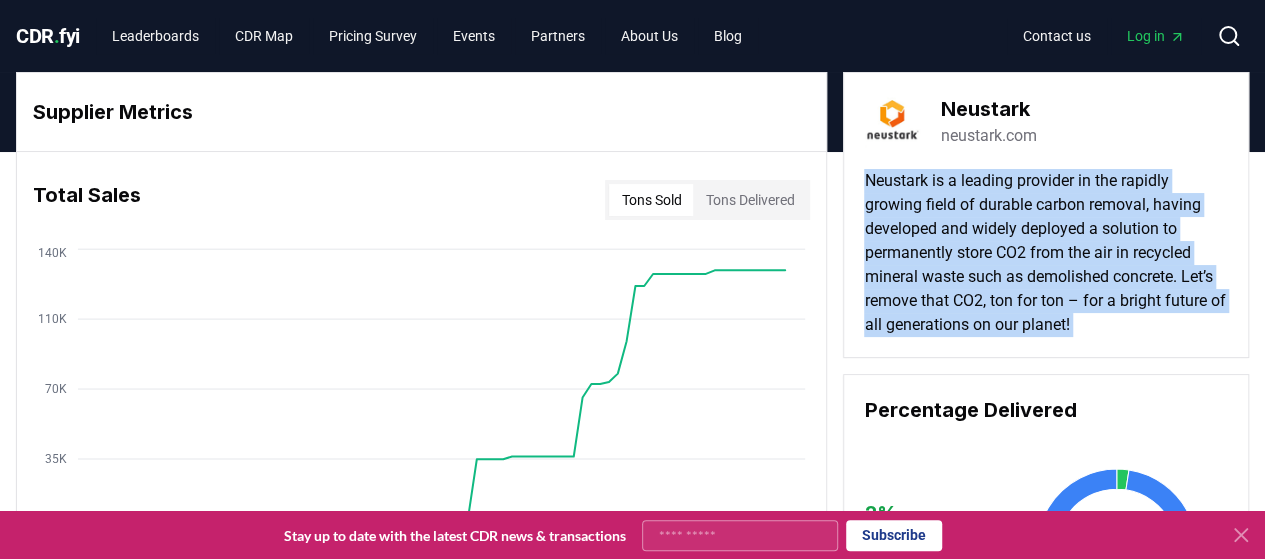 click on "Neustark is a leading provider in the rapidly growing field of durable carbon removal, having developed and widely deployed a solution to permanently store CO2 from the air in recycled mineral waste such as demolished concrete. Let’s remove that CO2, ton for ton – for a bright future of all generations on our planet!" at bounding box center (1046, 253) 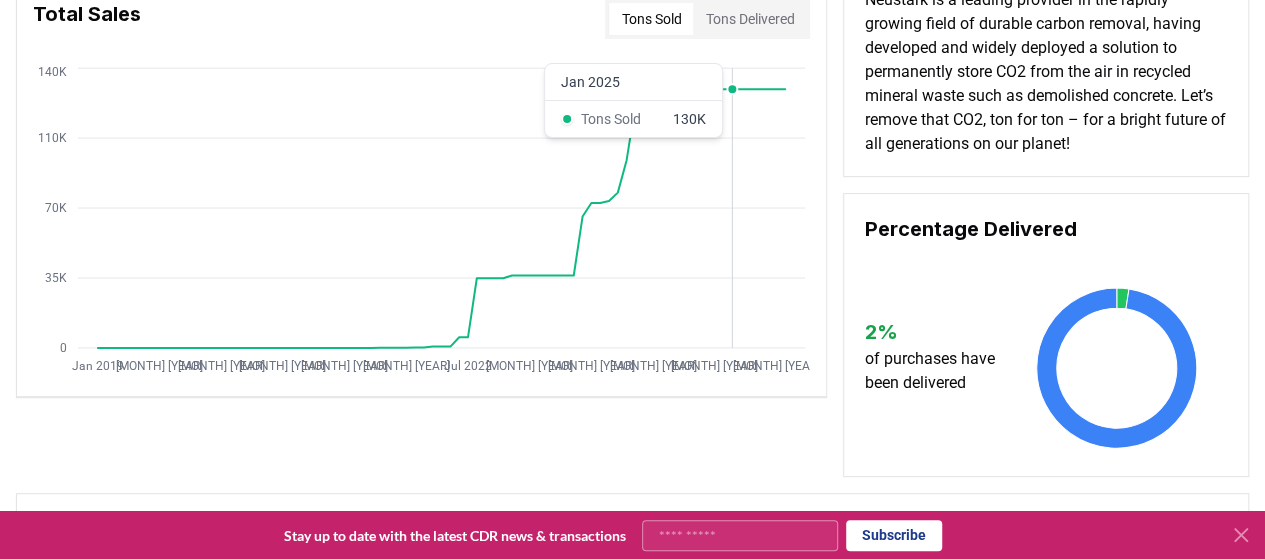 scroll, scrollTop: 182, scrollLeft: 0, axis: vertical 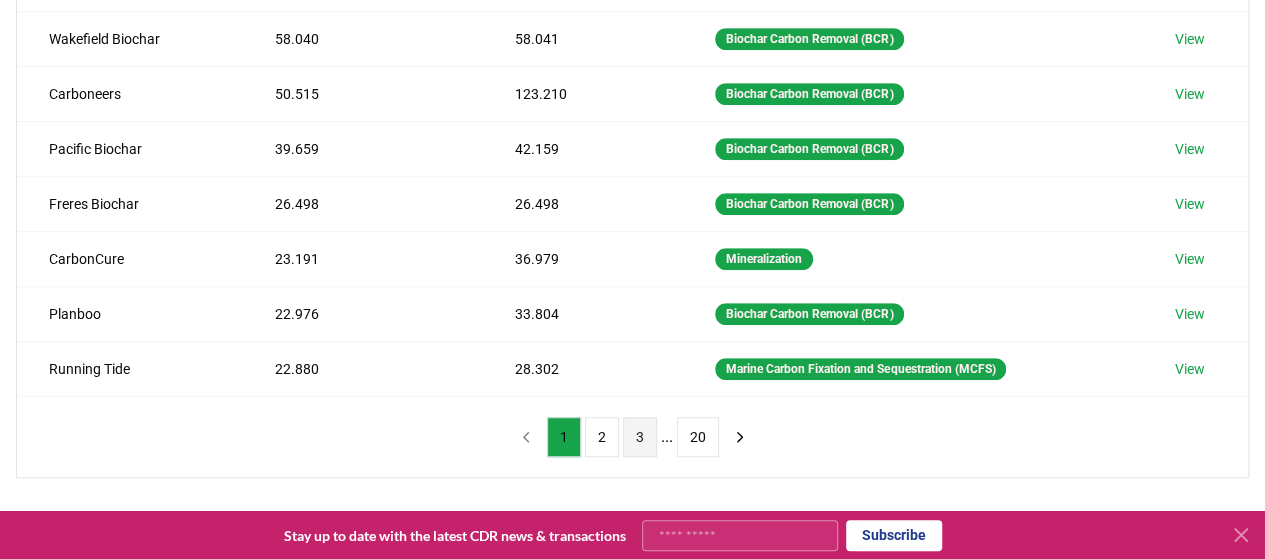 click on "3" at bounding box center [640, 437] 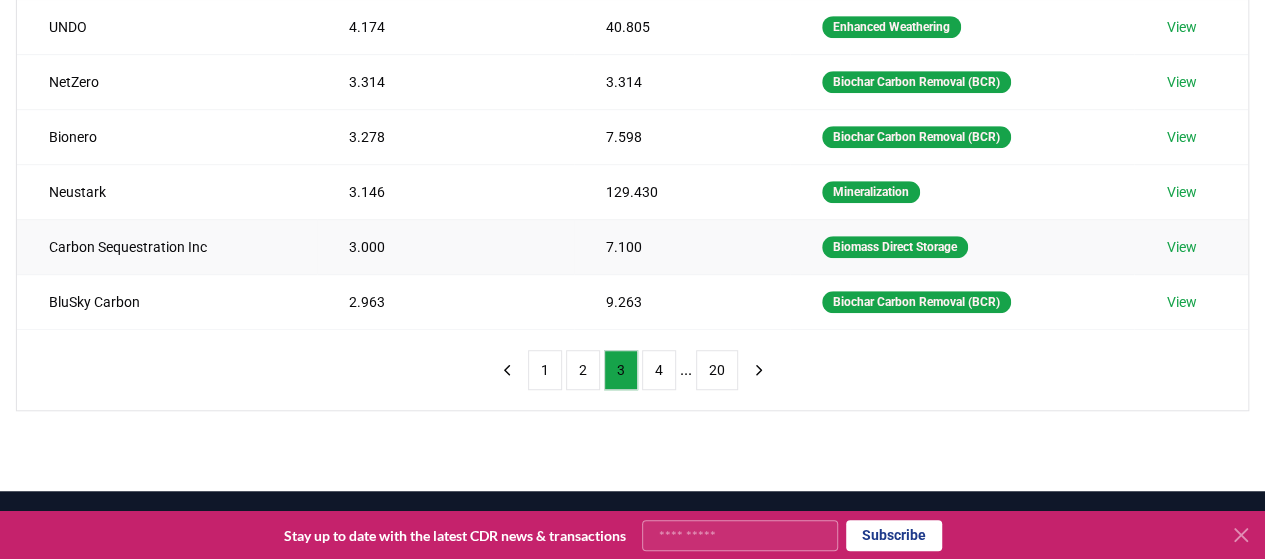 scroll, scrollTop: 543, scrollLeft: 0, axis: vertical 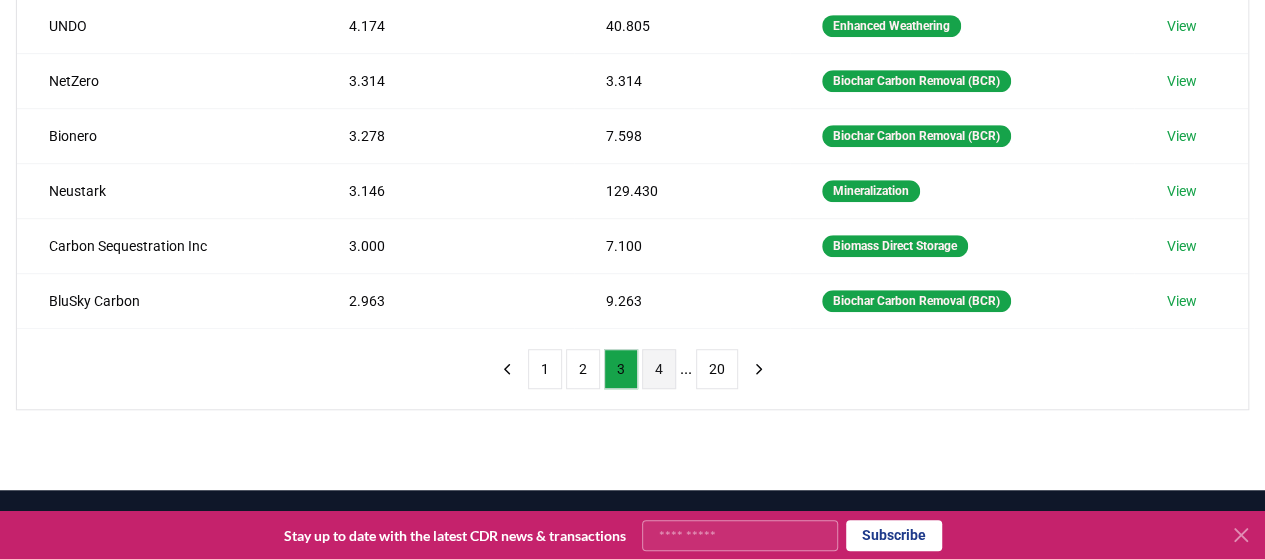 click on "4" at bounding box center (659, 369) 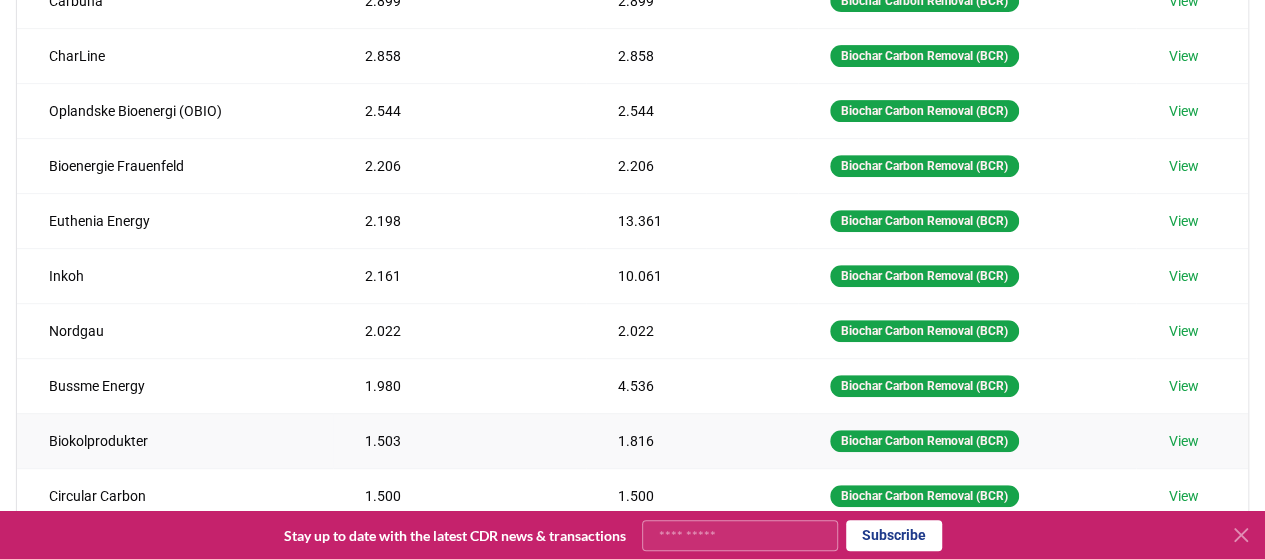 scroll, scrollTop: 571, scrollLeft: 0, axis: vertical 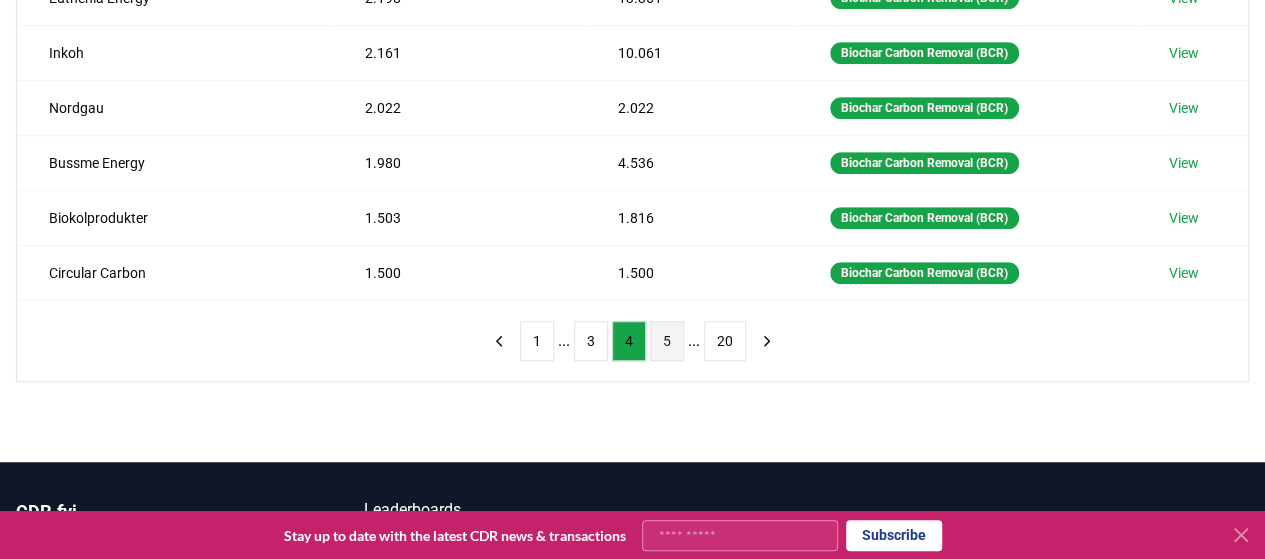 click on "5" at bounding box center [667, 341] 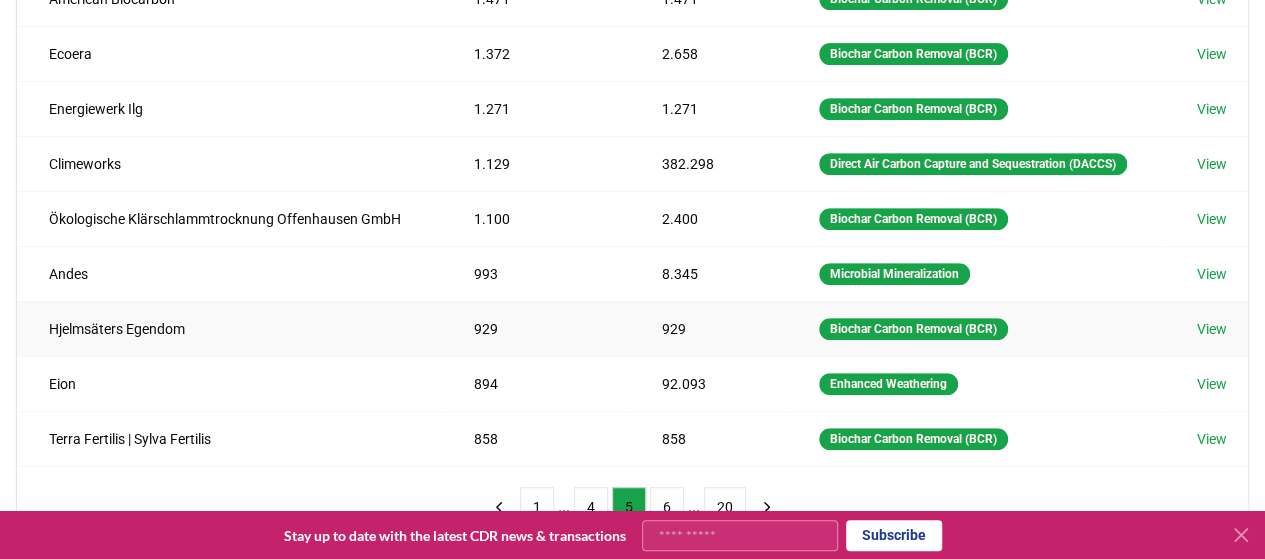 scroll, scrollTop: 465, scrollLeft: 0, axis: vertical 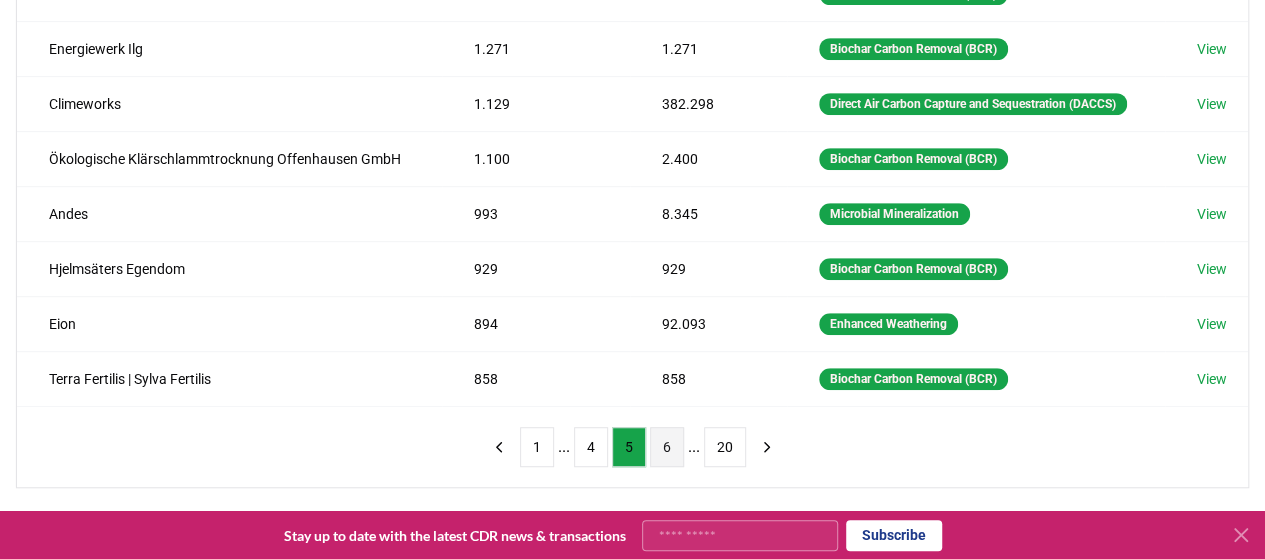 click on "6" at bounding box center (667, 447) 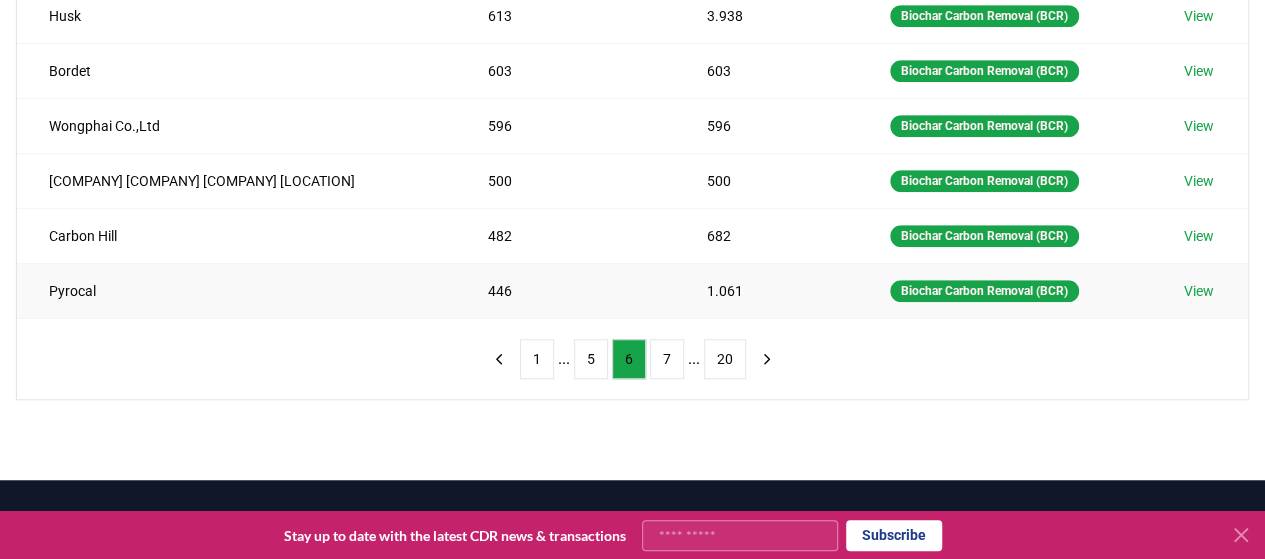 scroll, scrollTop: 558, scrollLeft: 0, axis: vertical 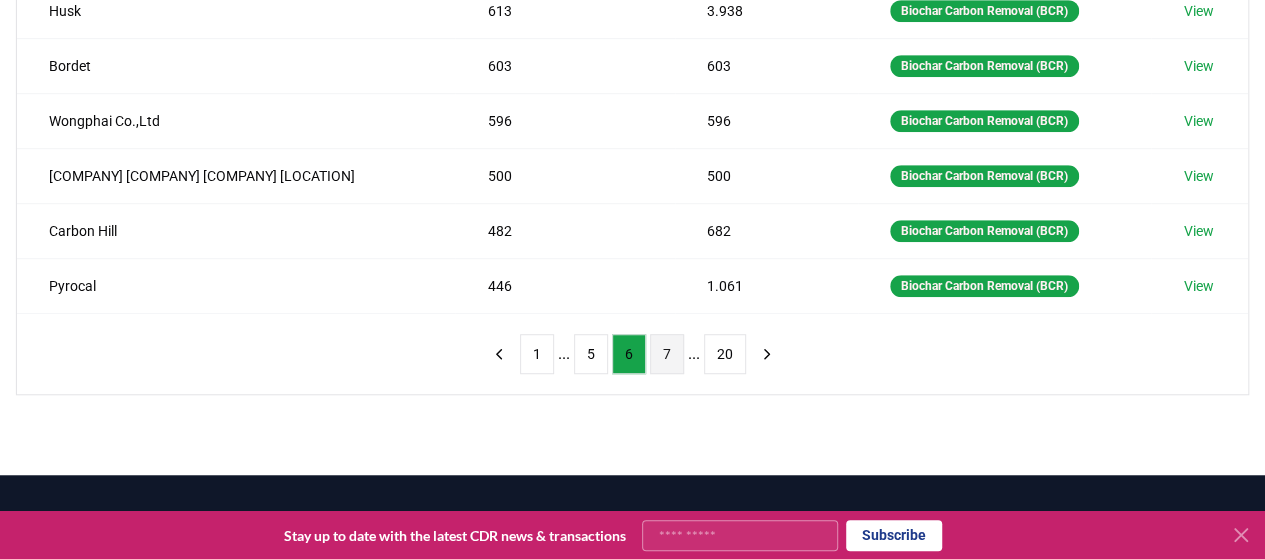 click on "7" at bounding box center [667, 354] 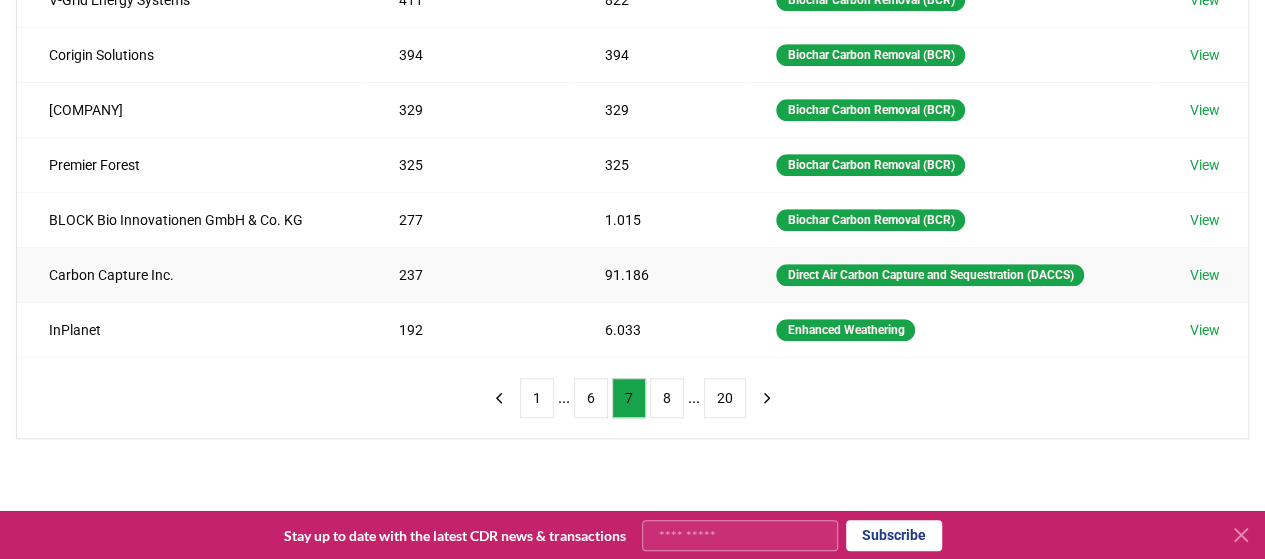 scroll, scrollTop: 516, scrollLeft: 0, axis: vertical 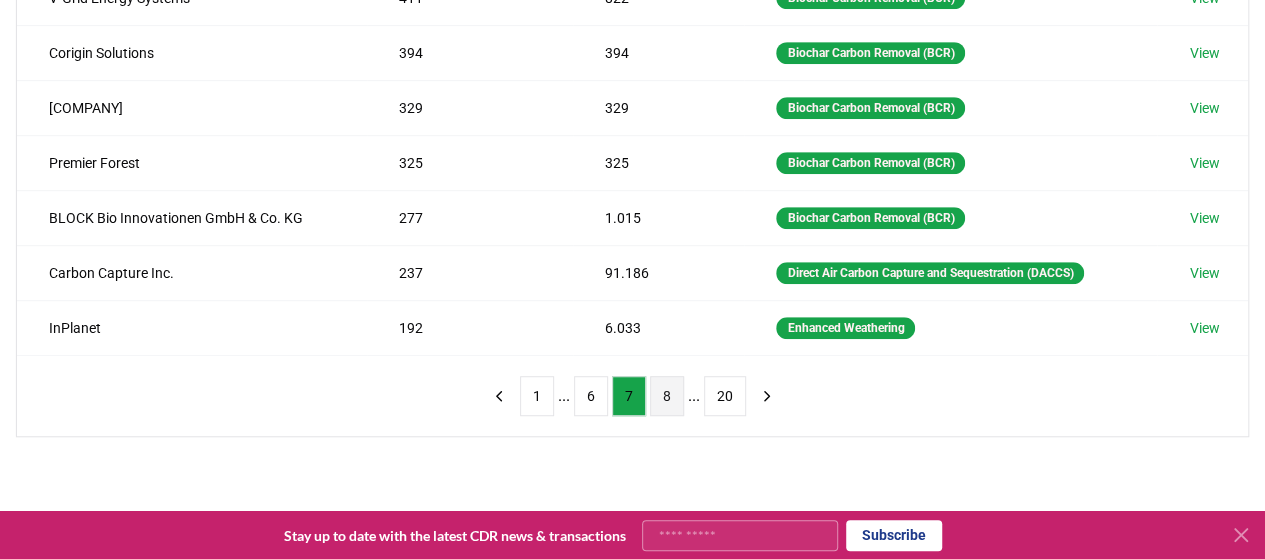 click on "8" at bounding box center (667, 396) 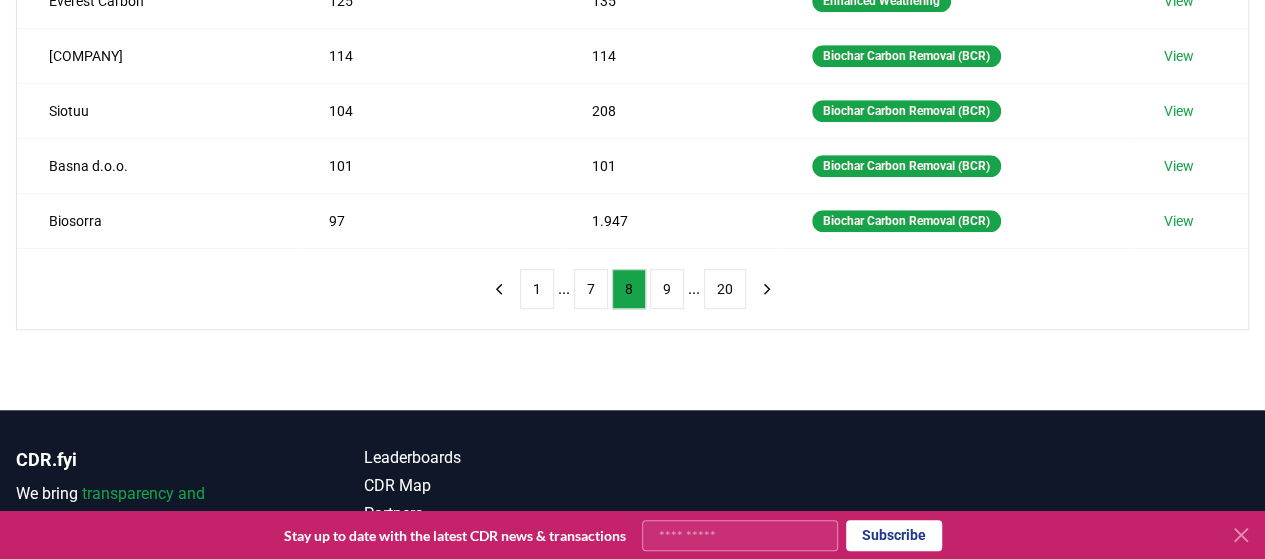scroll, scrollTop: 626, scrollLeft: 0, axis: vertical 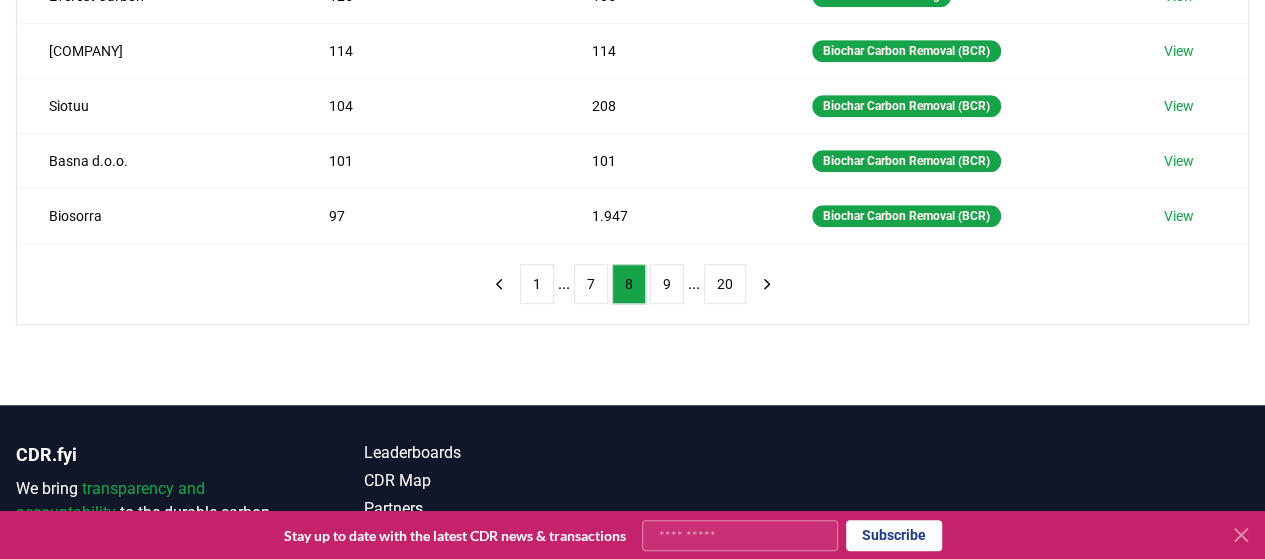 click on "1 ... 7 8 9 ... 20" at bounding box center (633, 284) 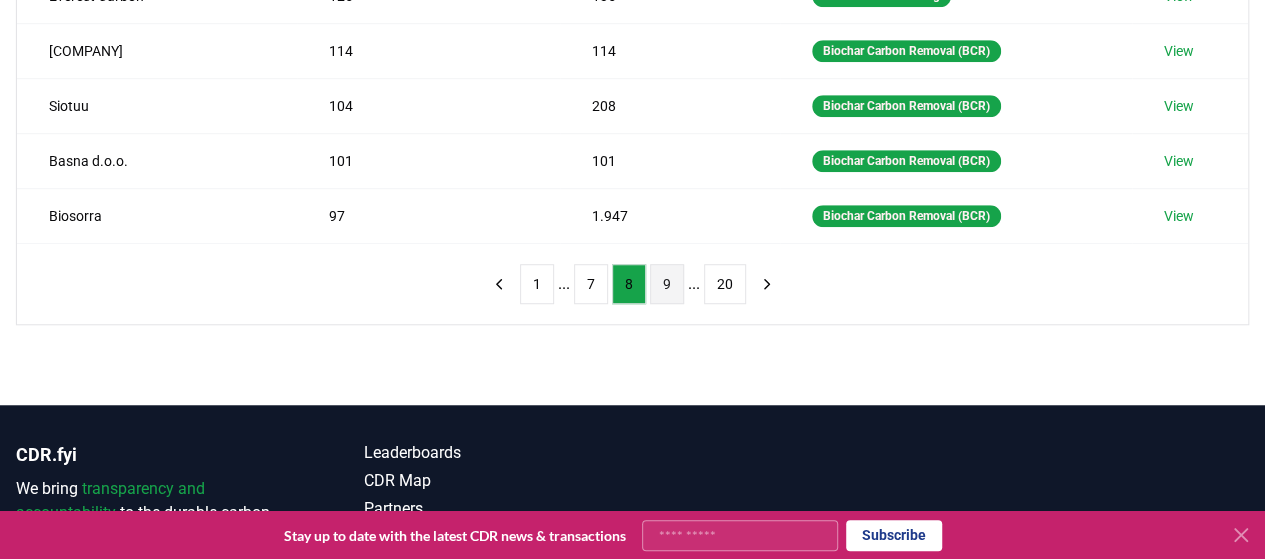 click on "9" at bounding box center (667, 284) 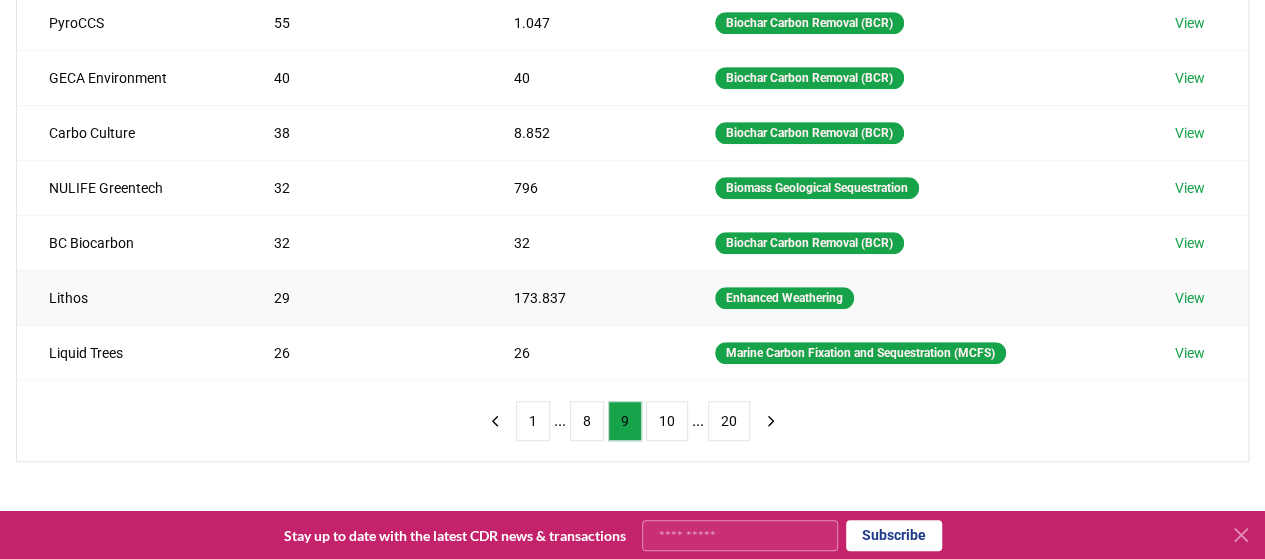 scroll, scrollTop: 494, scrollLeft: 0, axis: vertical 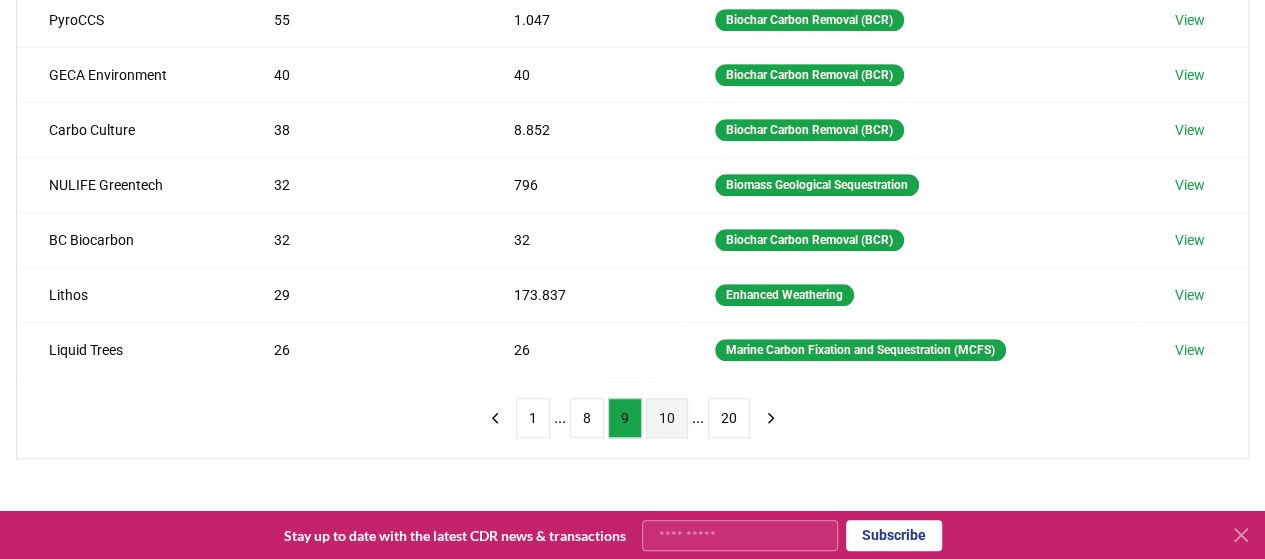 click on "10" at bounding box center [667, 418] 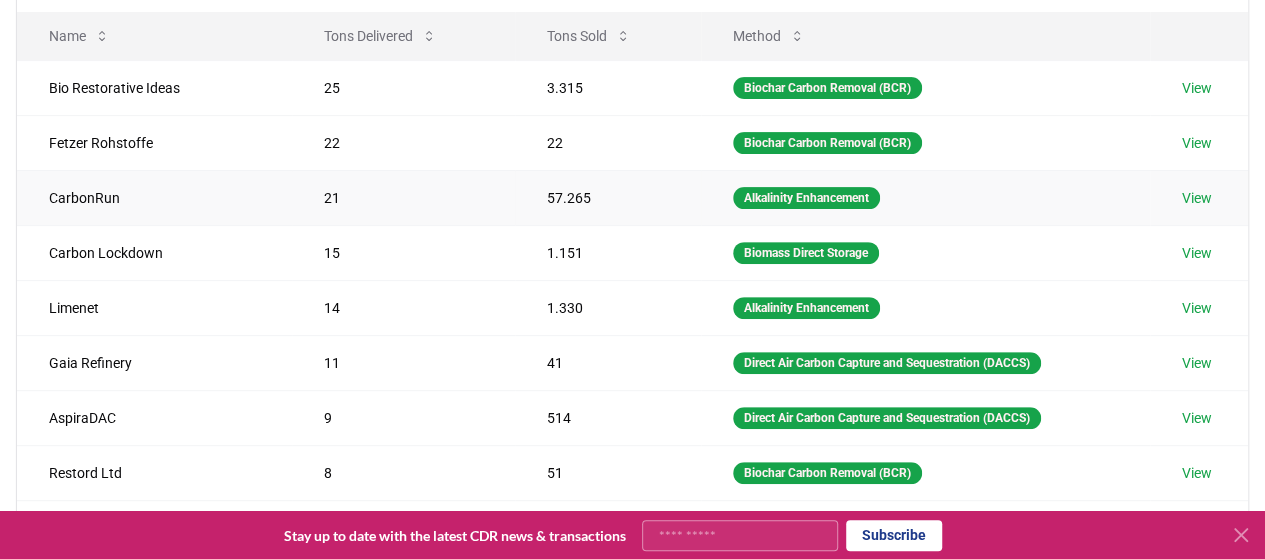 scroll, scrollTop: 260, scrollLeft: 0, axis: vertical 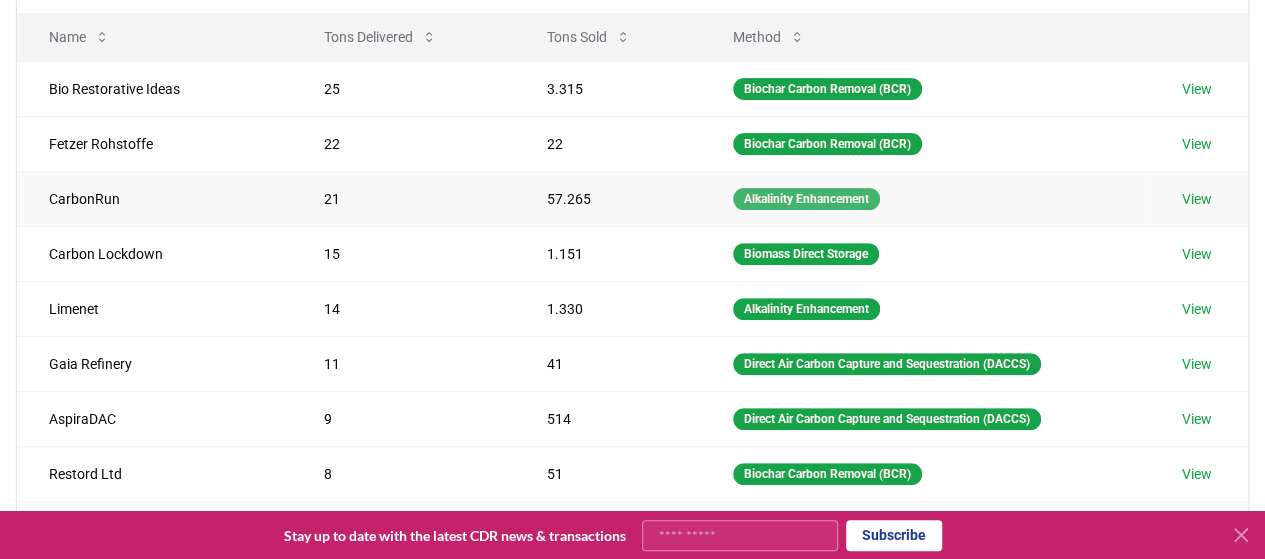click on "Alkalinity Enhancement" at bounding box center [806, 199] 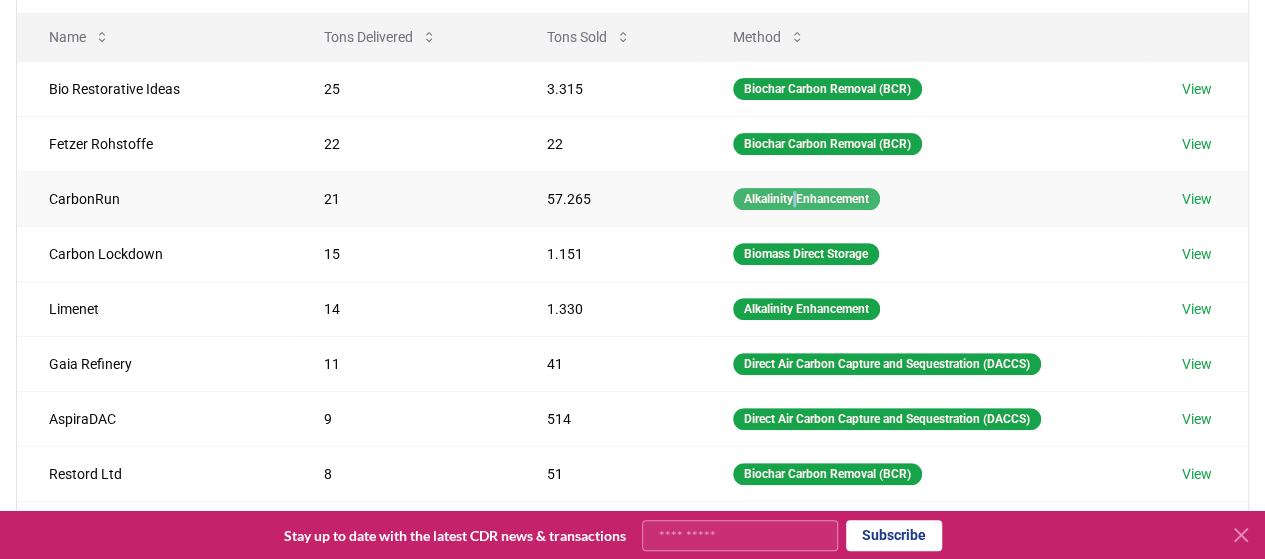 click on "Alkalinity Enhancement" at bounding box center [806, 199] 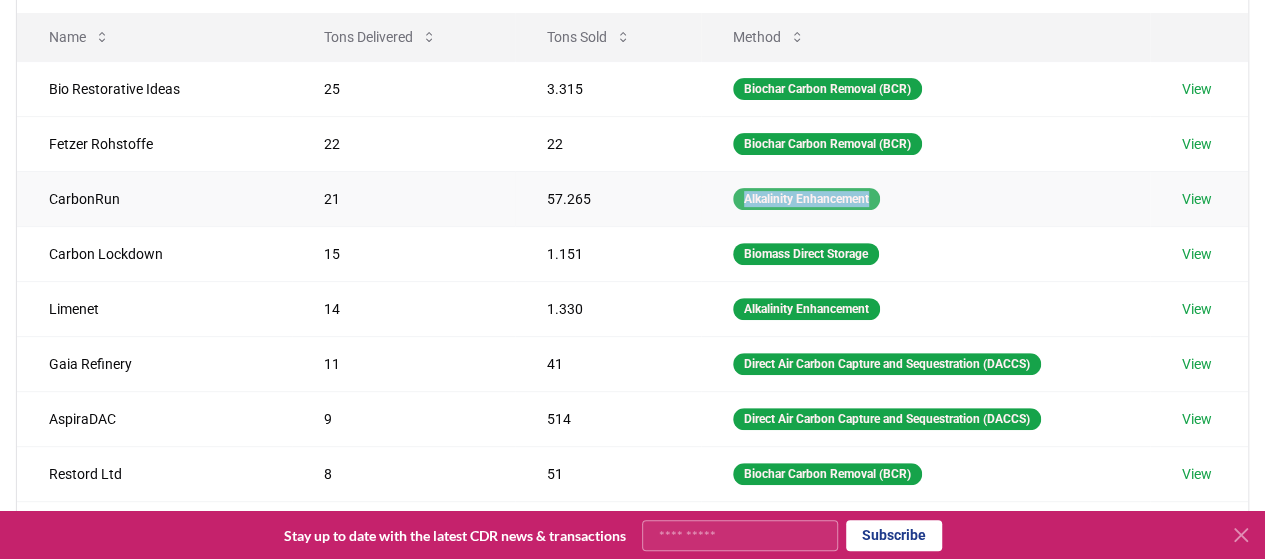 click on "Alkalinity Enhancement" at bounding box center [806, 199] 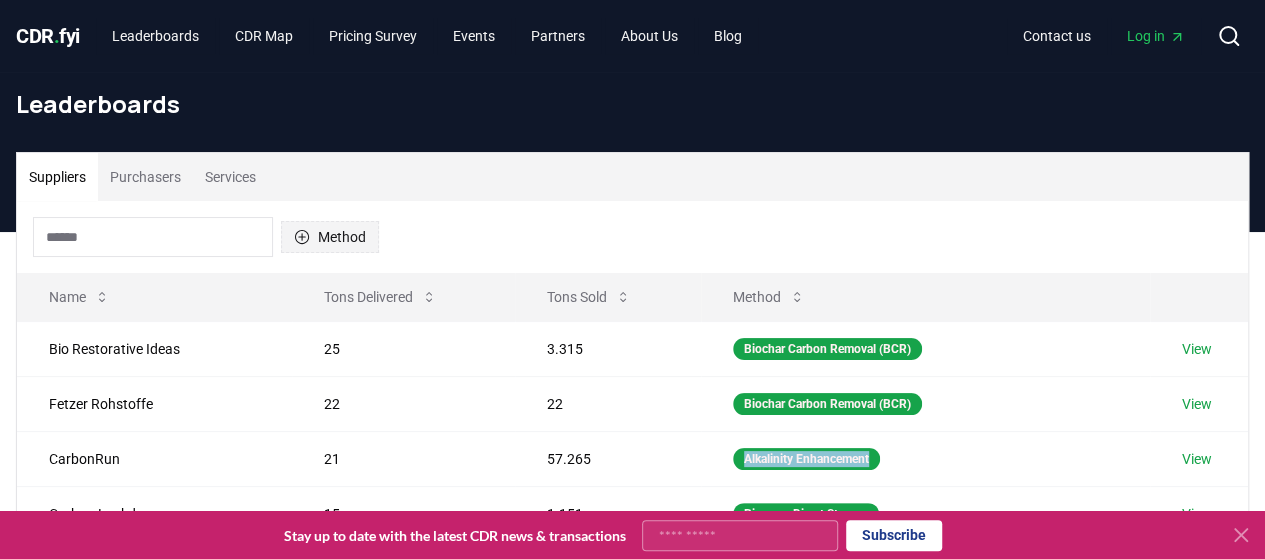click 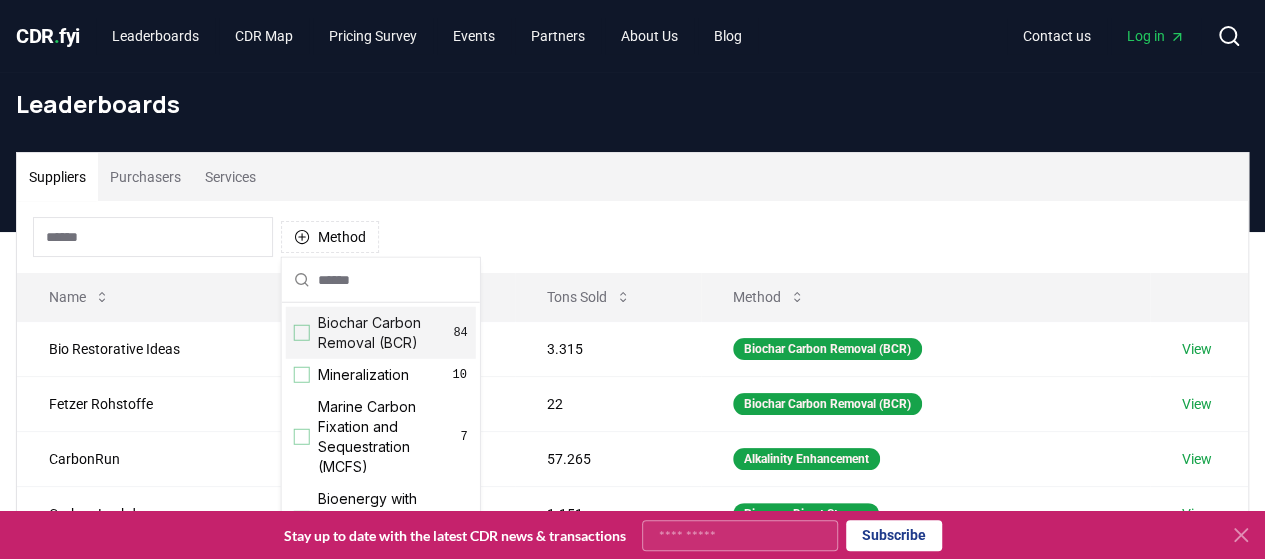 click at bounding box center [393, 280] 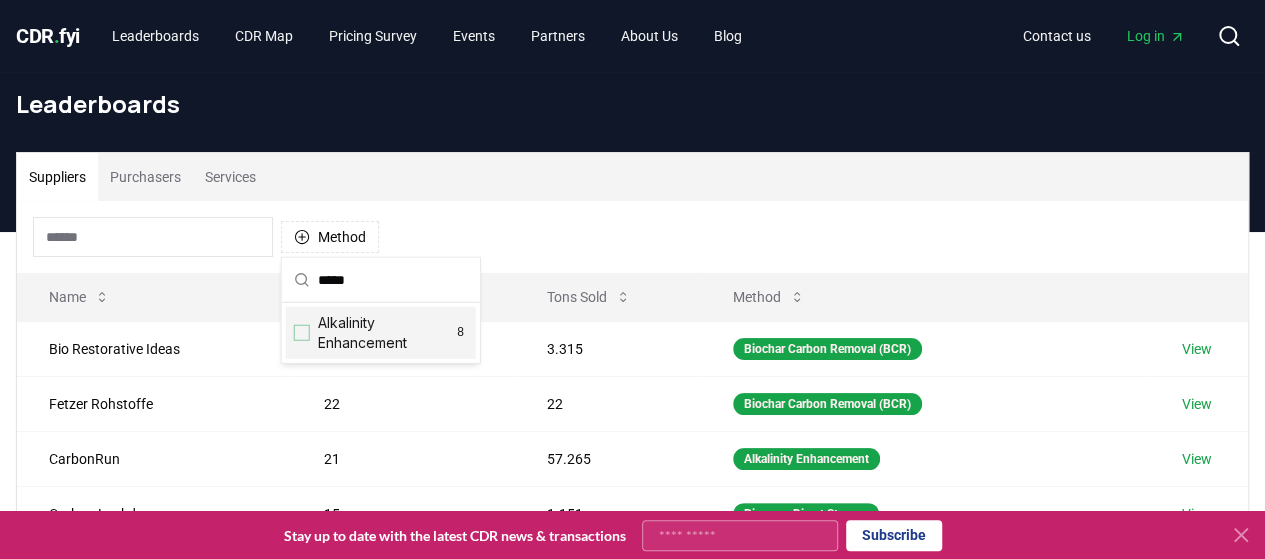 type on "*****" 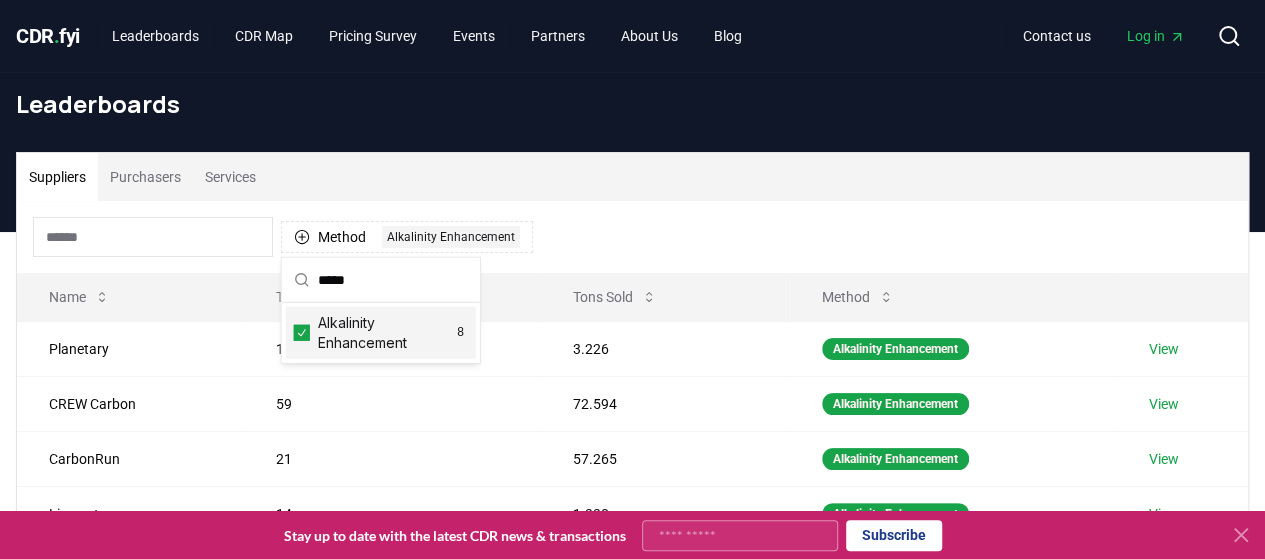 click on "Method 1 Alkalinity Enhancement" at bounding box center (632, 237) 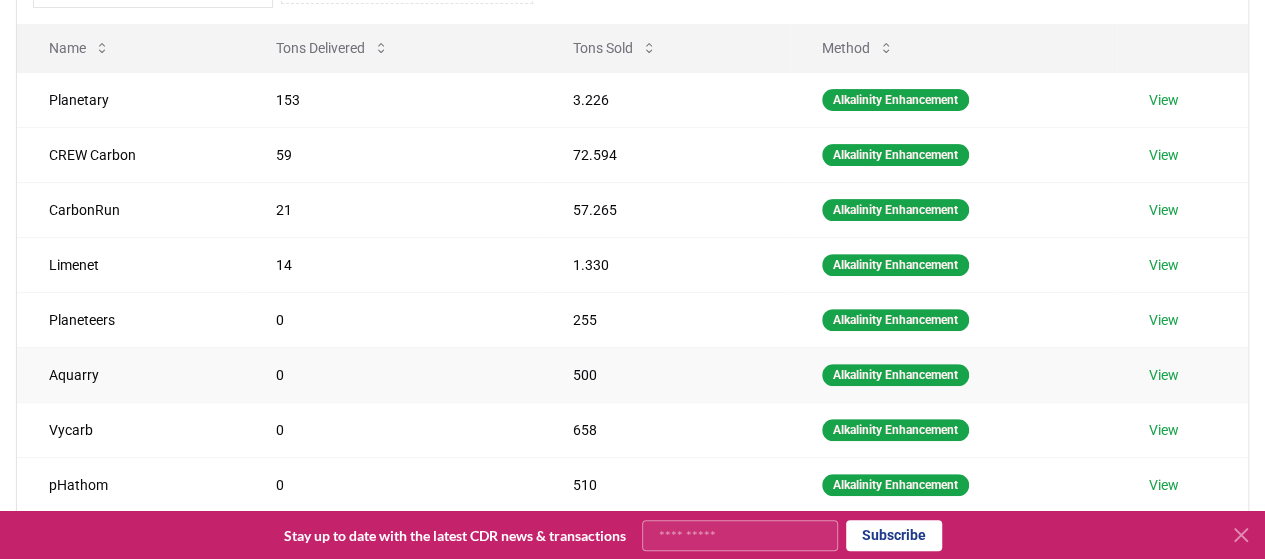 scroll, scrollTop: 308, scrollLeft: 0, axis: vertical 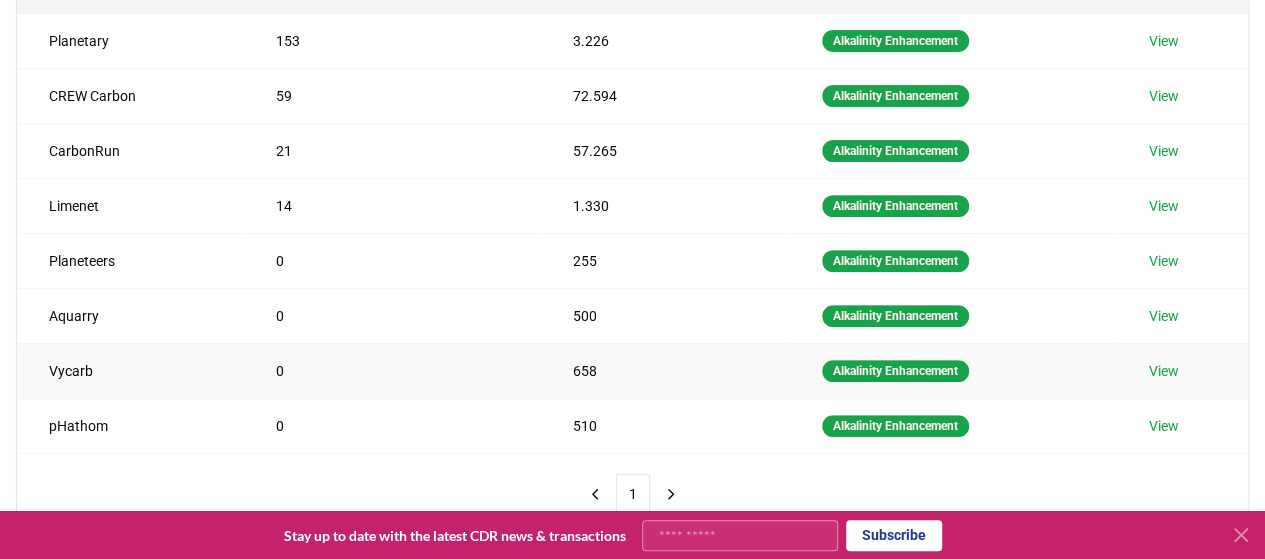 click on "View" at bounding box center [1164, 371] 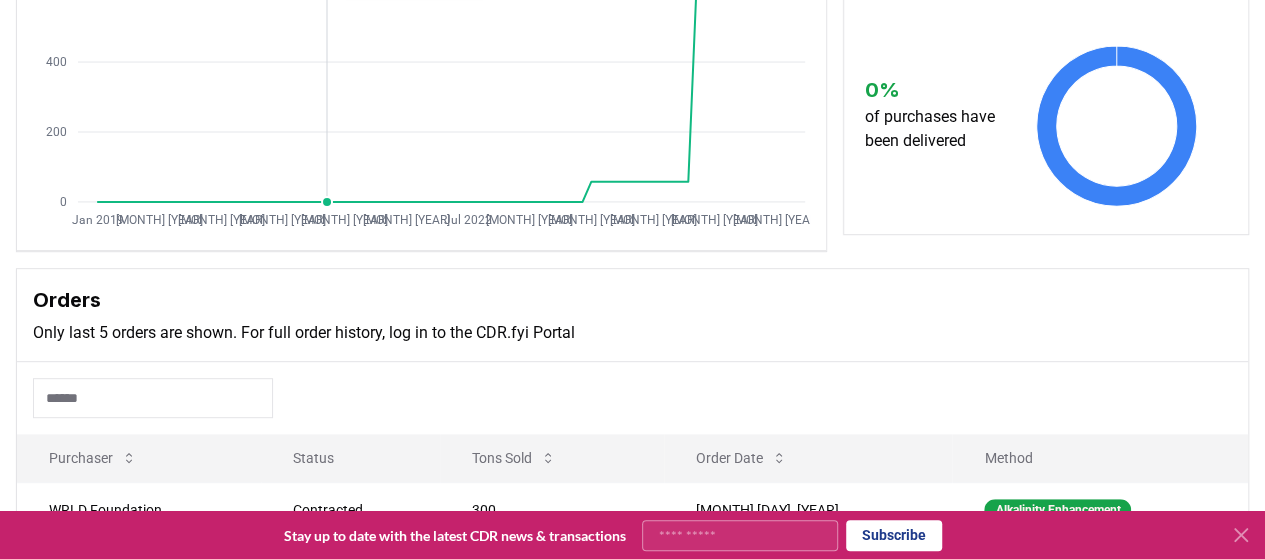 scroll, scrollTop: 522, scrollLeft: 0, axis: vertical 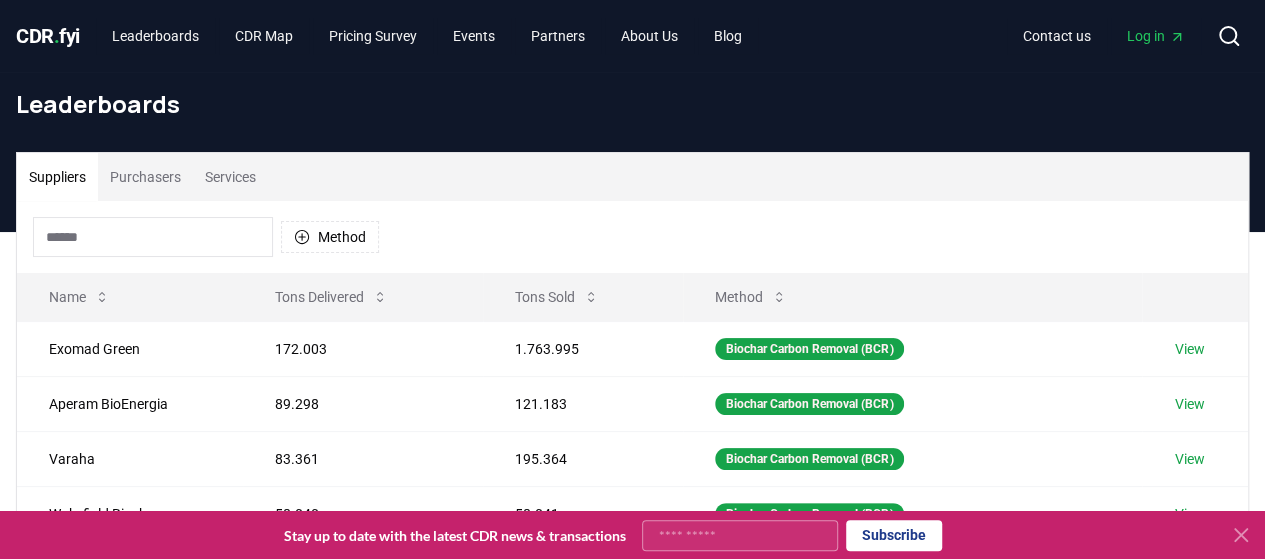 click at bounding box center [153, 237] 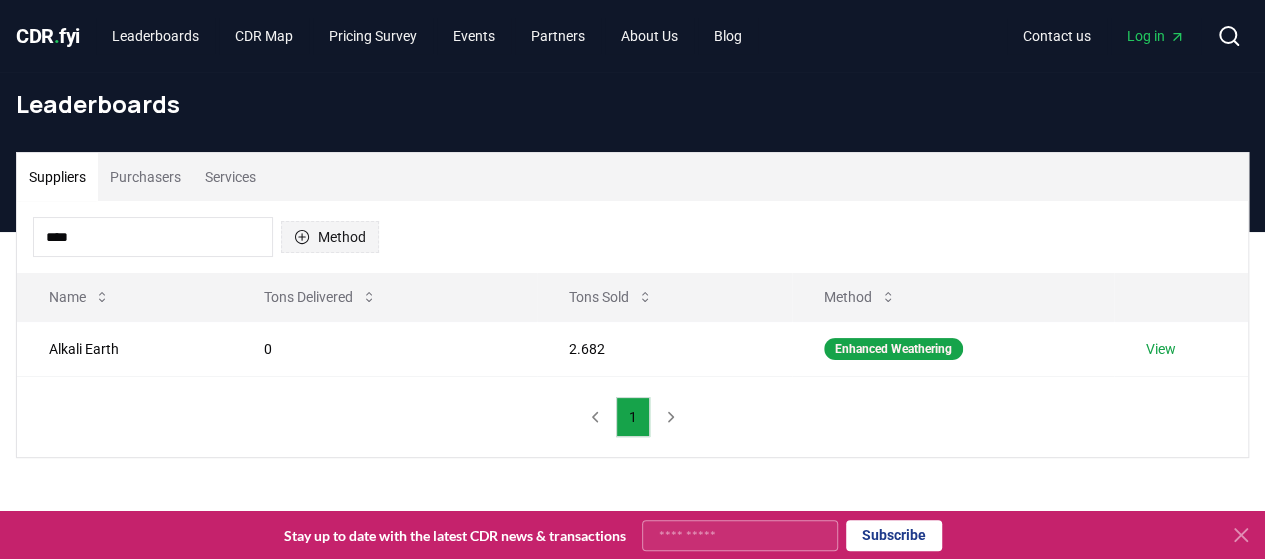 type on "****" 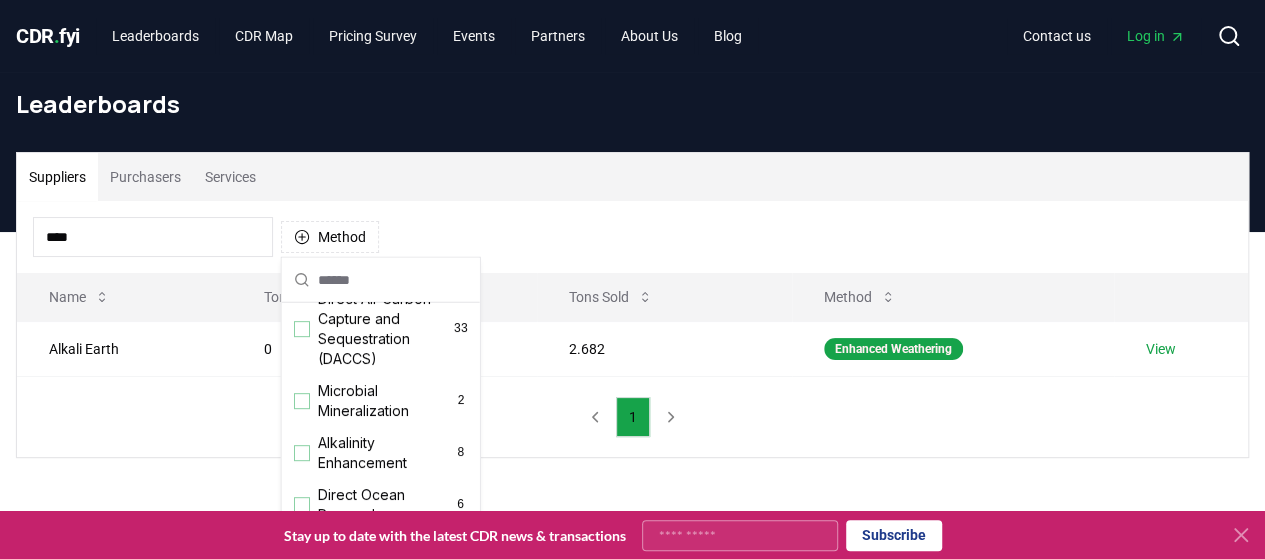 scroll, scrollTop: 572, scrollLeft: 0, axis: vertical 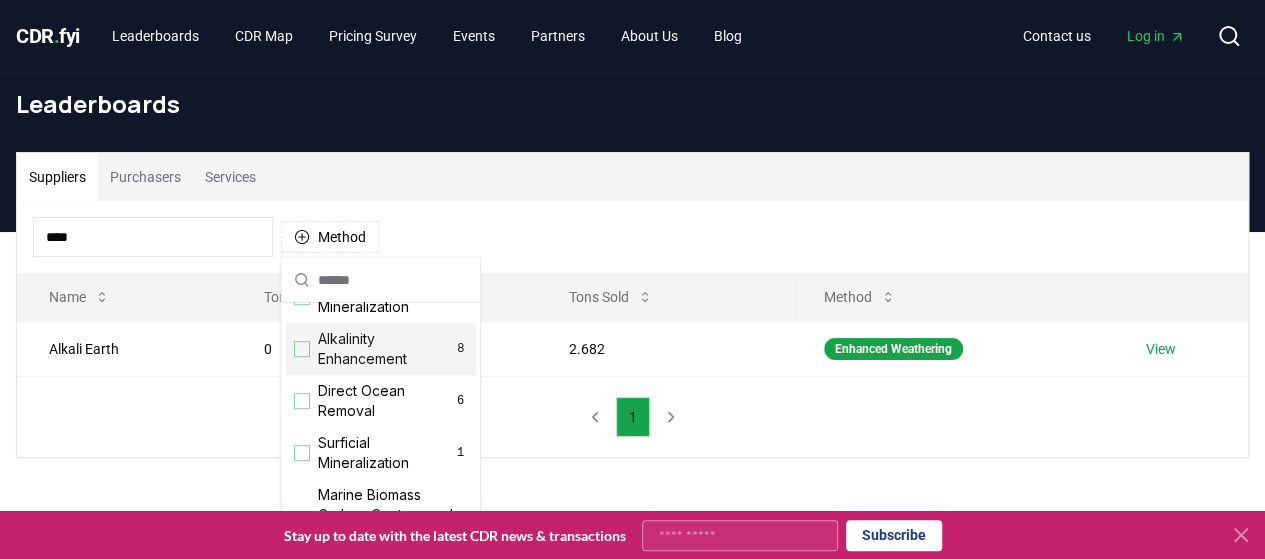 click at bounding box center (302, 349) 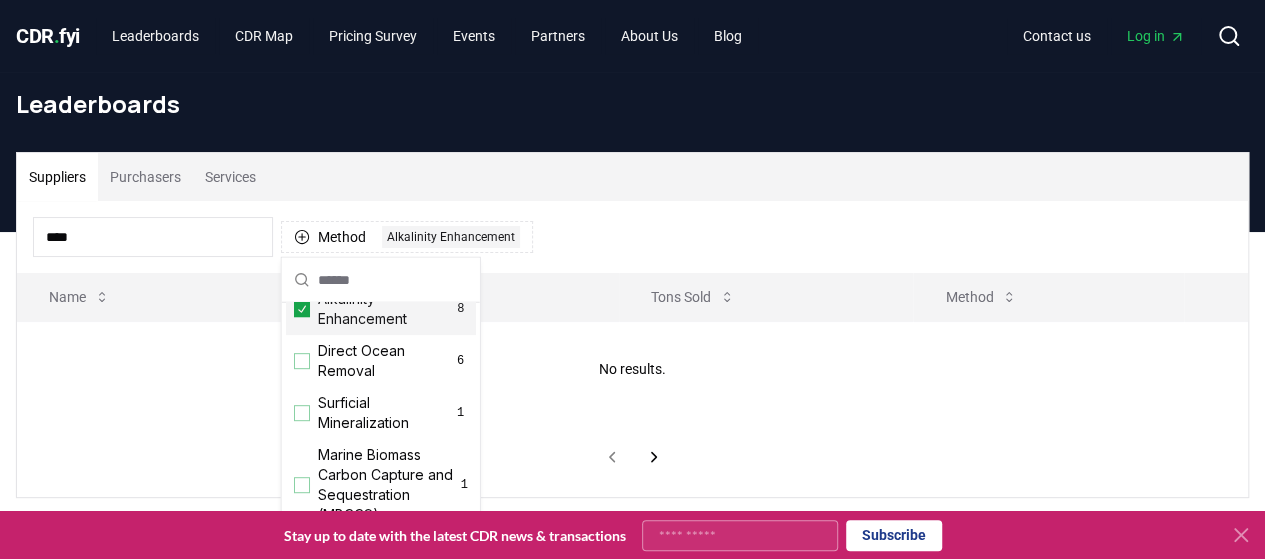 click on "Suppliers Purchasers Services" at bounding box center (632, 177) 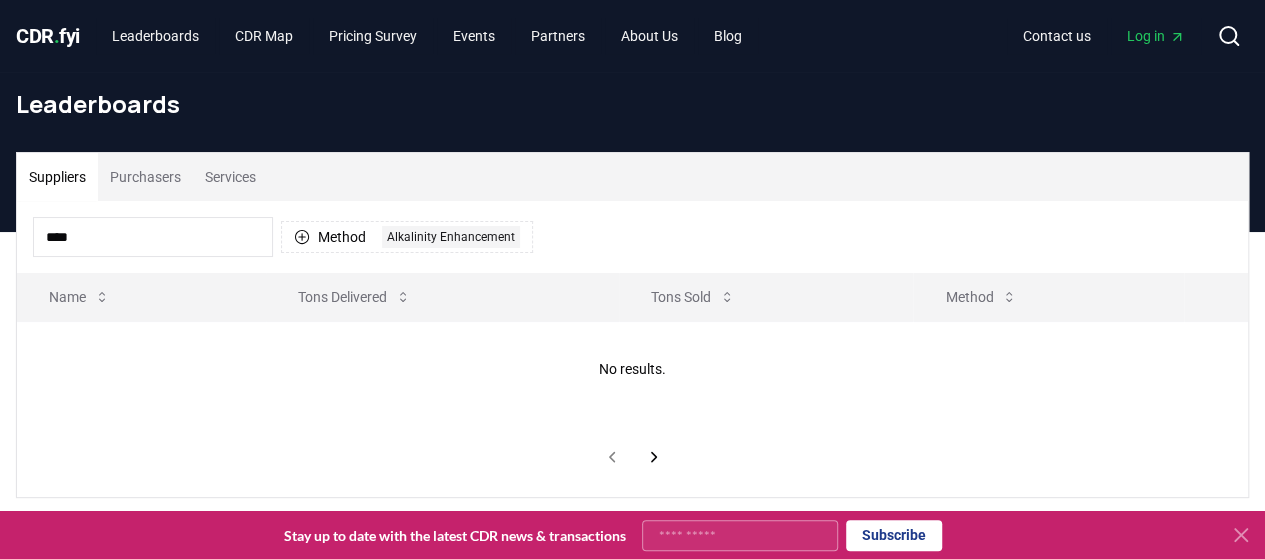 drag, startPoint x: 232, startPoint y: 221, endPoint x: 0, endPoint y: 205, distance: 232.55107 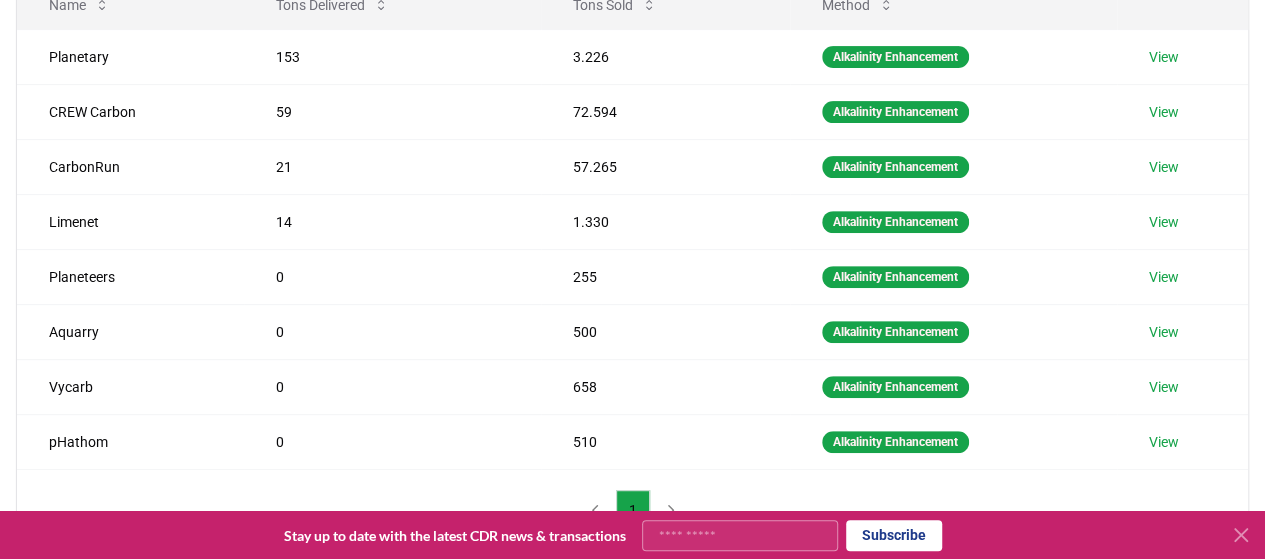 scroll, scrollTop: 418, scrollLeft: 0, axis: vertical 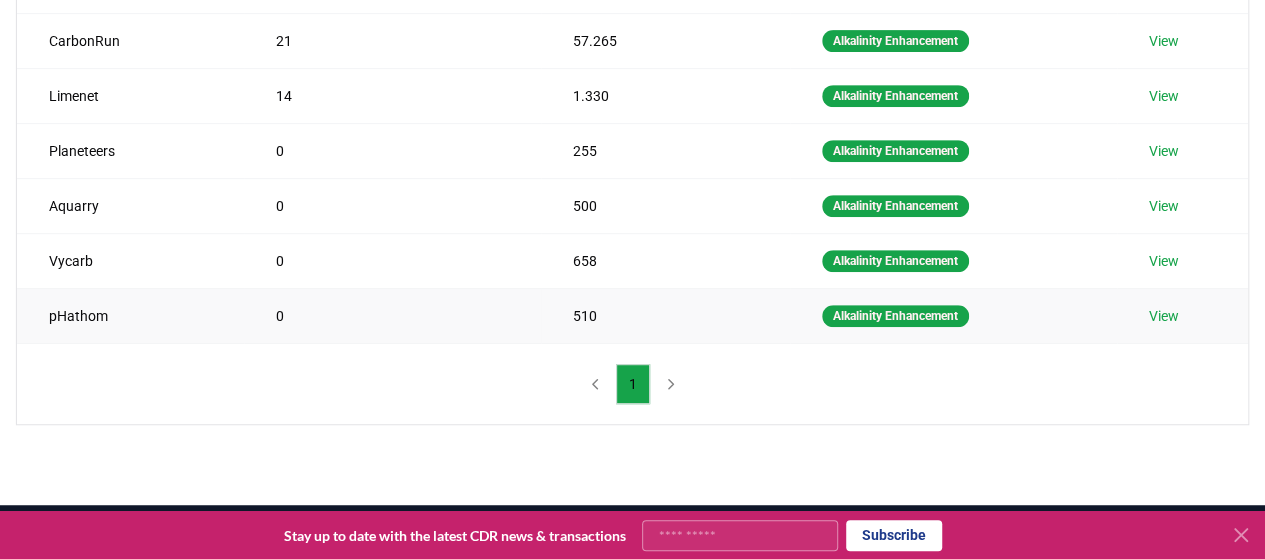 type 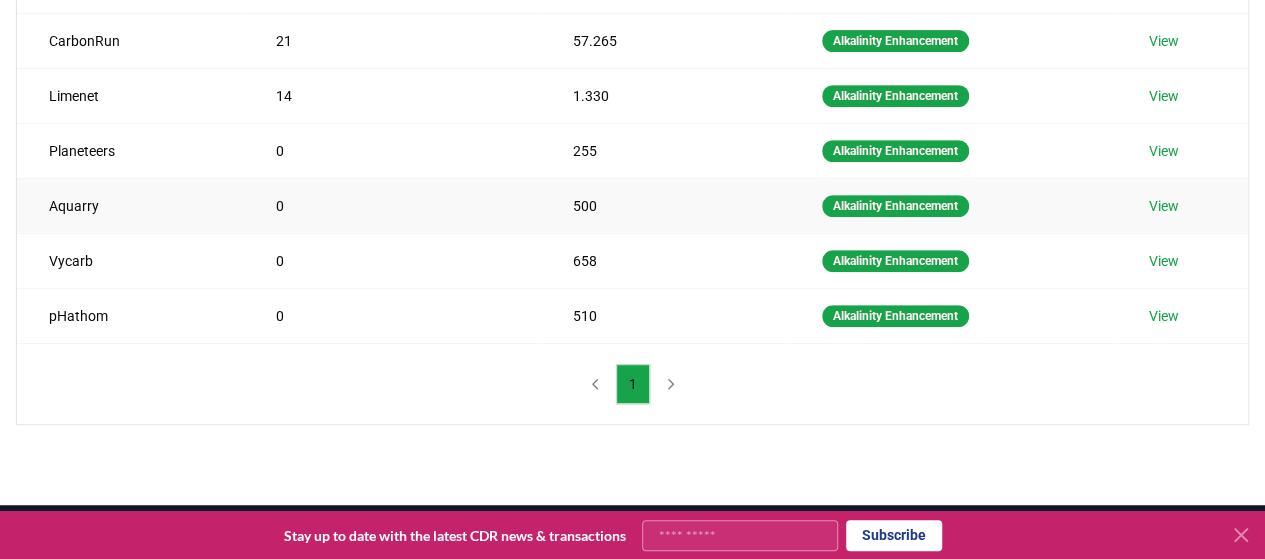 click on "View" at bounding box center [1164, 206] 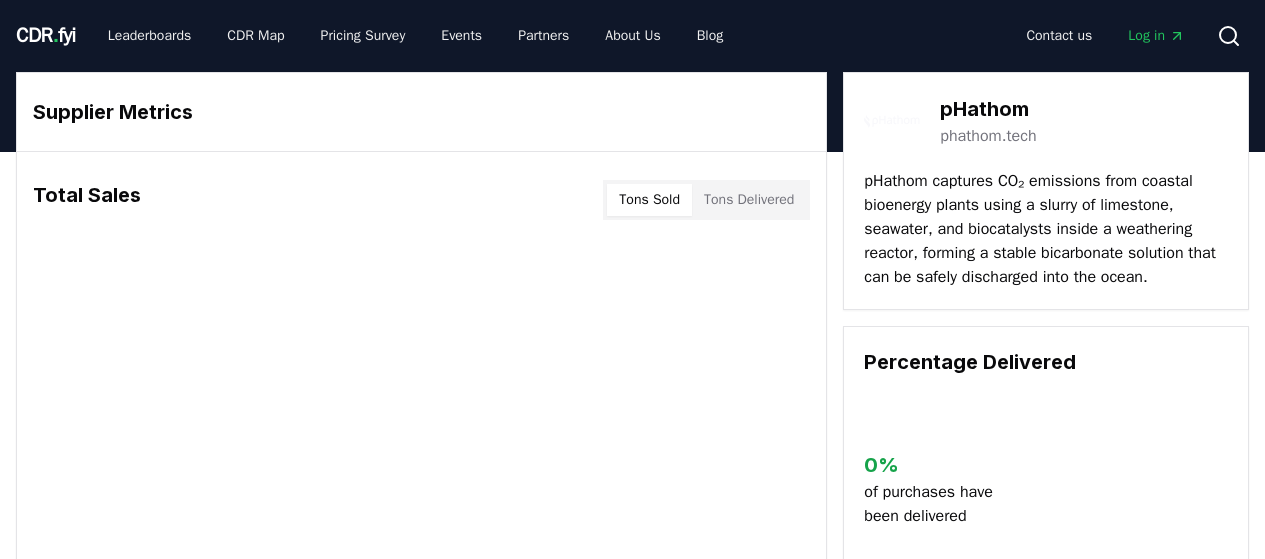scroll, scrollTop: 0, scrollLeft: 0, axis: both 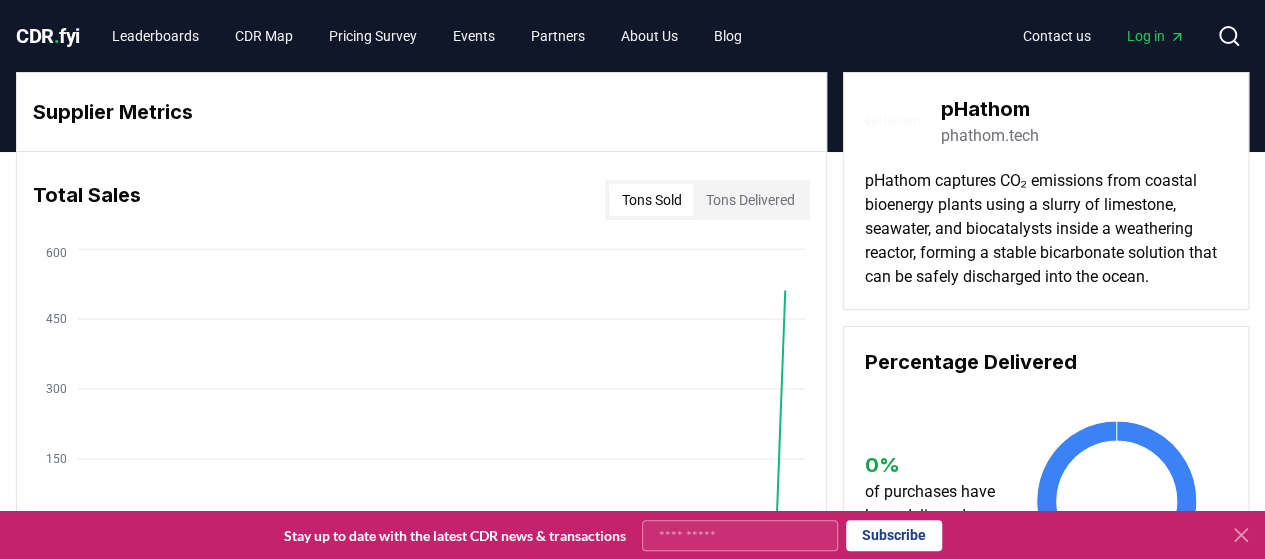 click on "pHathom captures CO₂ emissions from coastal bioenergy plants using a slurry of limestone, seawater, and biocatalysts inside a weathering reactor, forming a stable bicarbonate solution that can be safely discharged into the ocean." at bounding box center (1046, 229) 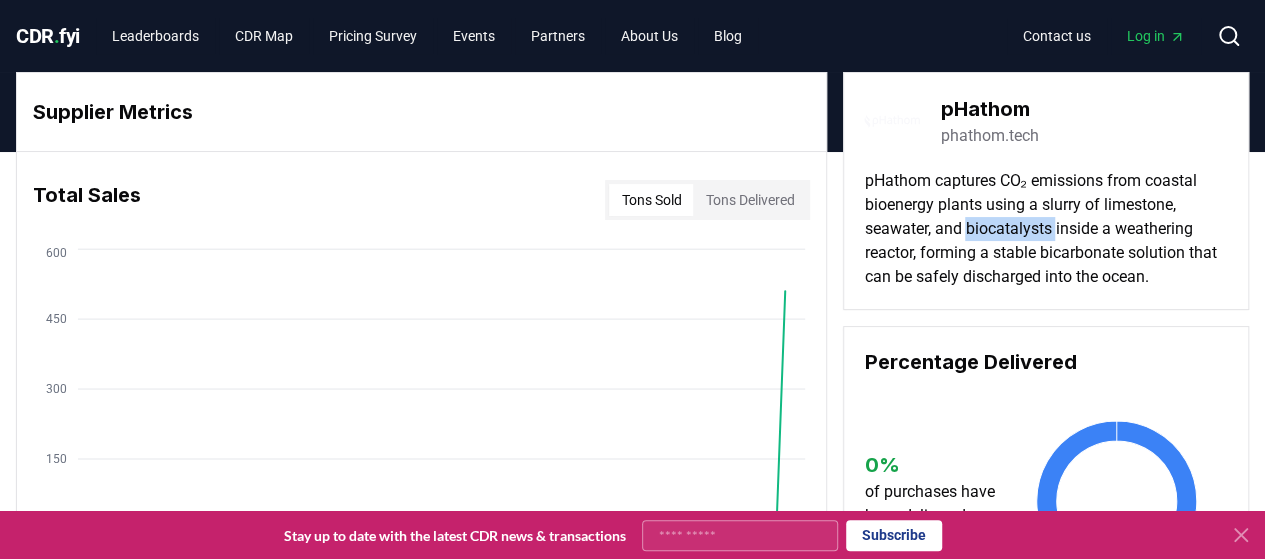click on "pHathom captures CO₂ emissions from coastal bioenergy plants using a slurry of limestone, seawater, and biocatalysts inside a weathering reactor, forming a stable bicarbonate solution that can be safely discharged into the ocean." at bounding box center [1046, 229] 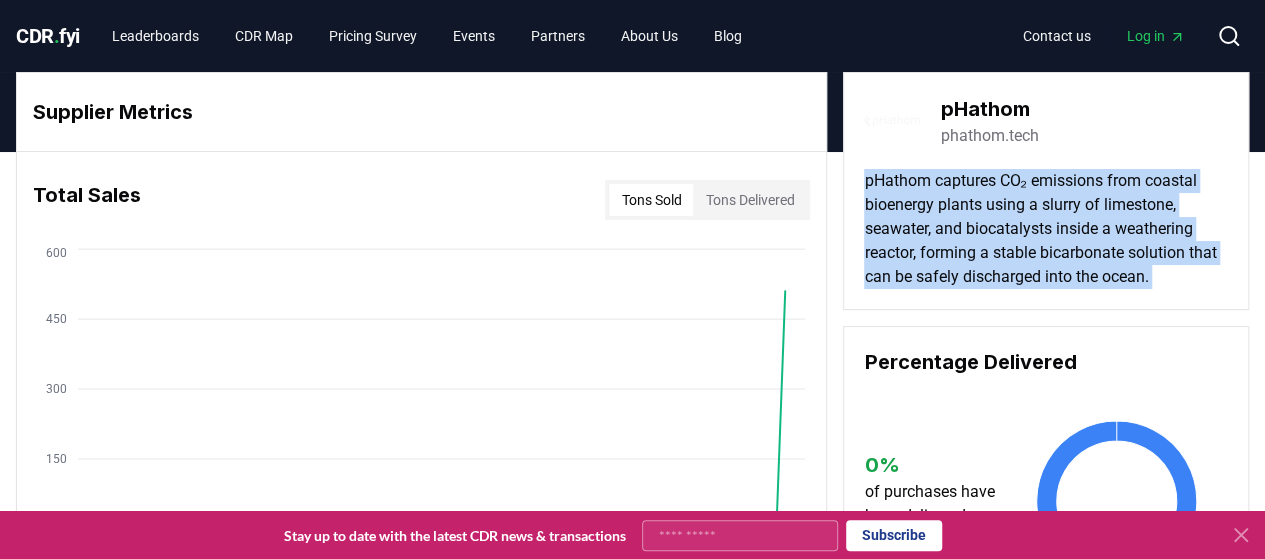 click on "pHathom captures CO₂ emissions from coastal bioenergy plants using a slurry of limestone, seawater, and biocatalysts inside a weathering reactor, forming a stable bicarbonate solution that can be safely discharged into the ocean." at bounding box center (1046, 229) 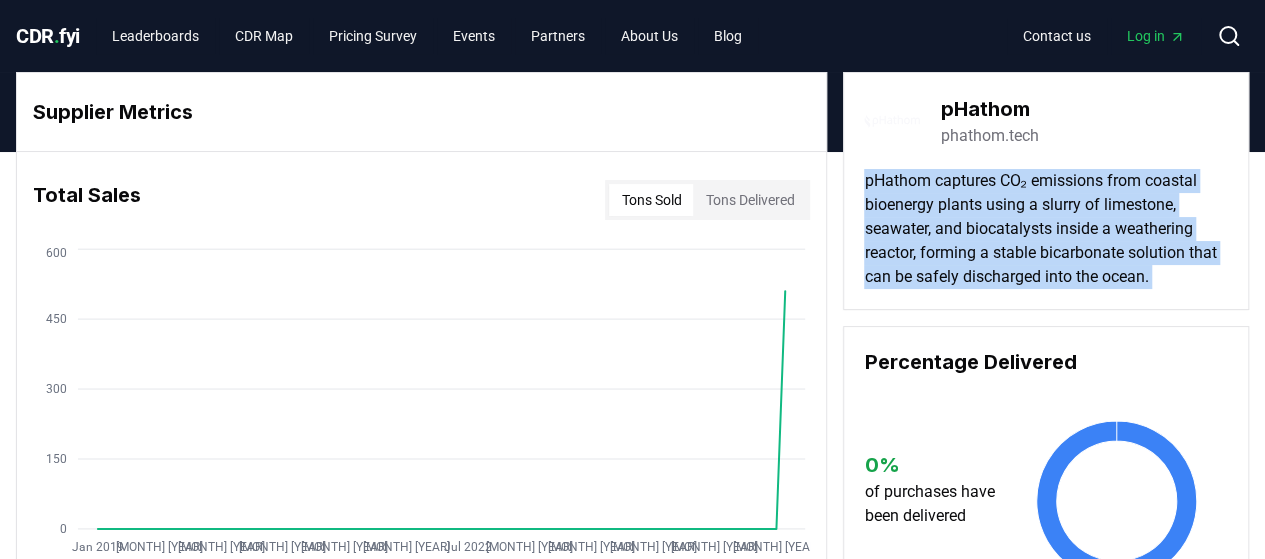 click on "pHathom captures CO₂ emissions from coastal bioenergy plants using a slurry of limestone, seawater, and biocatalysts inside a weathering reactor, forming a stable bicarbonate solution that can be safely discharged into the ocean." at bounding box center [1046, 229] 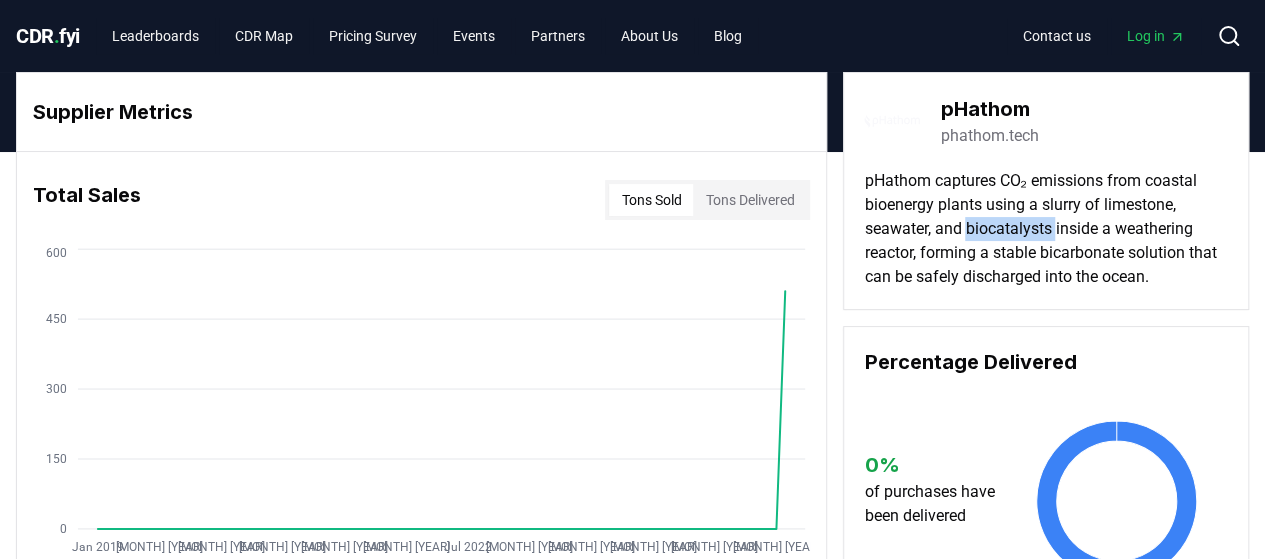 click on "pHathom captures CO₂ emissions from coastal bioenergy plants using a slurry of limestone, seawater, and biocatalysts inside a weathering reactor, forming a stable bicarbonate solution that can be safely discharged into the ocean." at bounding box center (1046, 229) 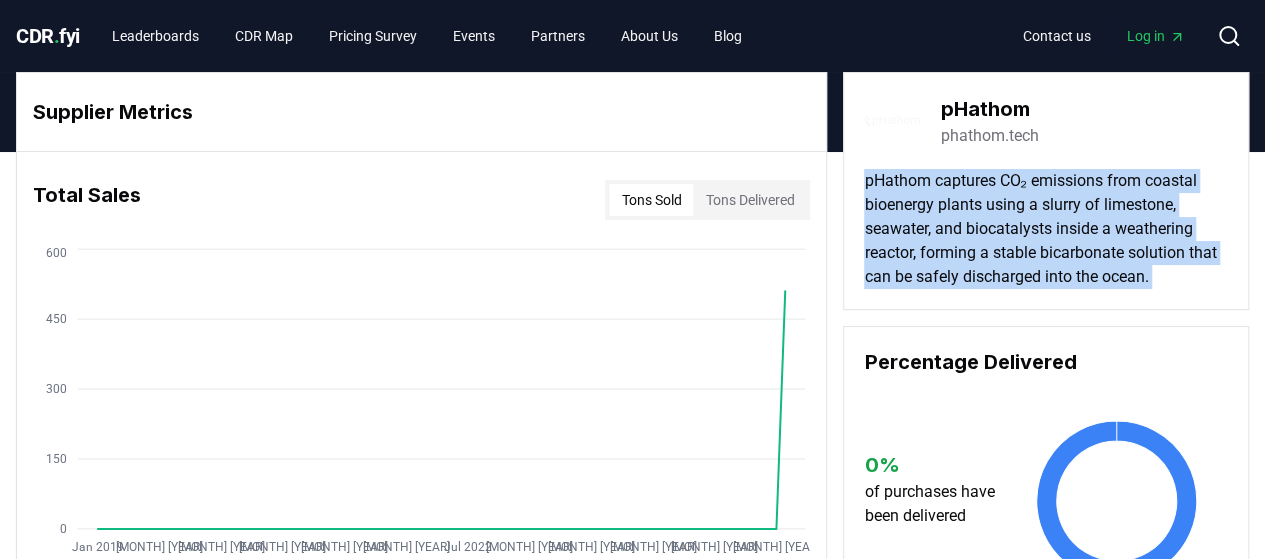 click on "pHathom captures CO₂ emissions from coastal bioenergy plants using a slurry of limestone, seawater, and biocatalysts inside a weathering reactor, forming a stable bicarbonate solution that can be safely discharged into the ocean." at bounding box center [1046, 229] 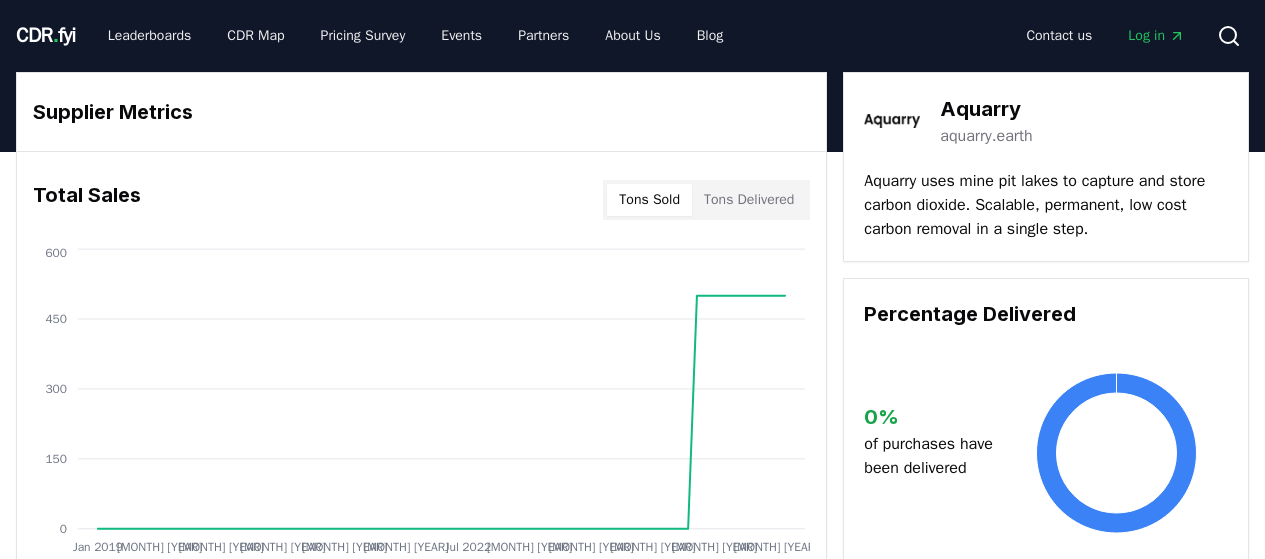 scroll, scrollTop: 0, scrollLeft: 0, axis: both 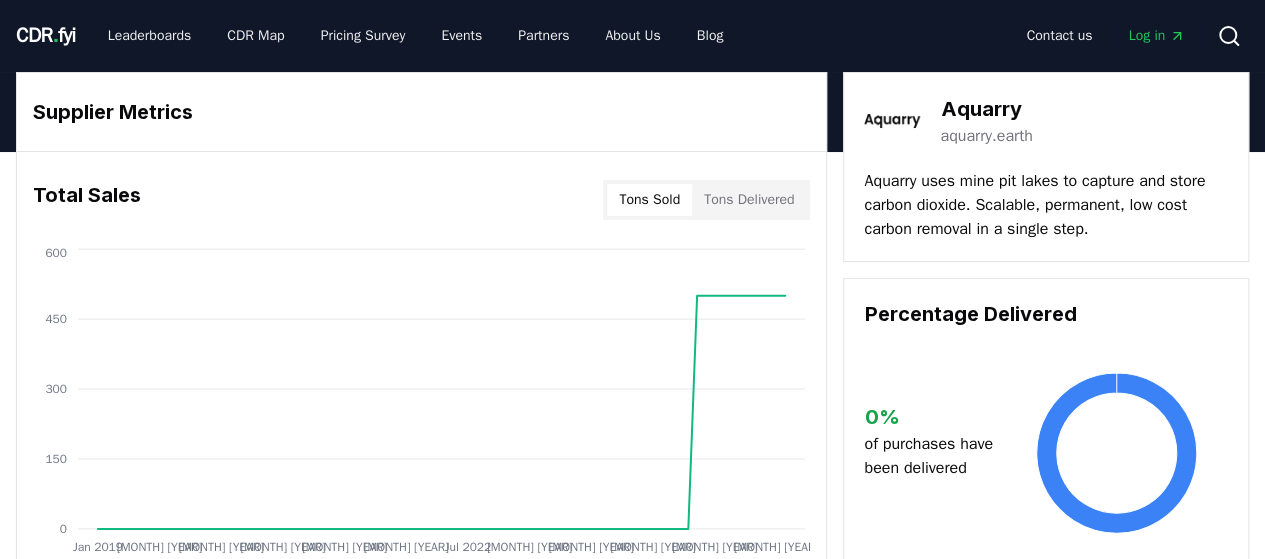 click on "Aquarry uses mine pit lakes to capture and store carbon dioxide. Scalable, permanent, low cost carbon removal in a single step." at bounding box center [1046, 205] 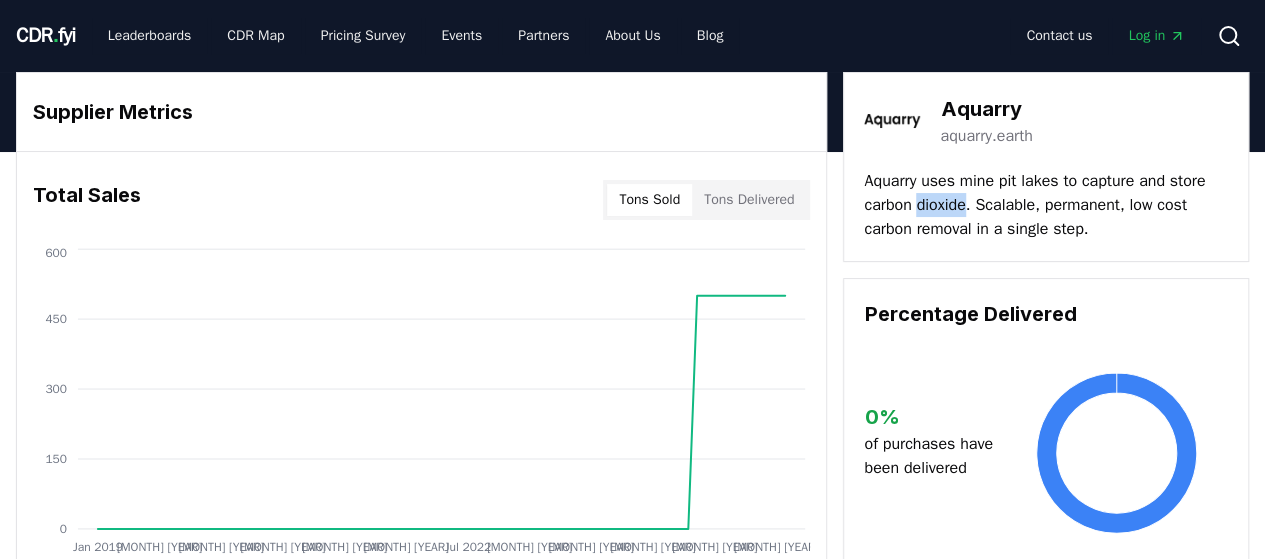 click on "Aquarry uses mine pit lakes to capture and store carbon dioxide. Scalable, permanent, low cost carbon removal in a single step." at bounding box center [1046, 205] 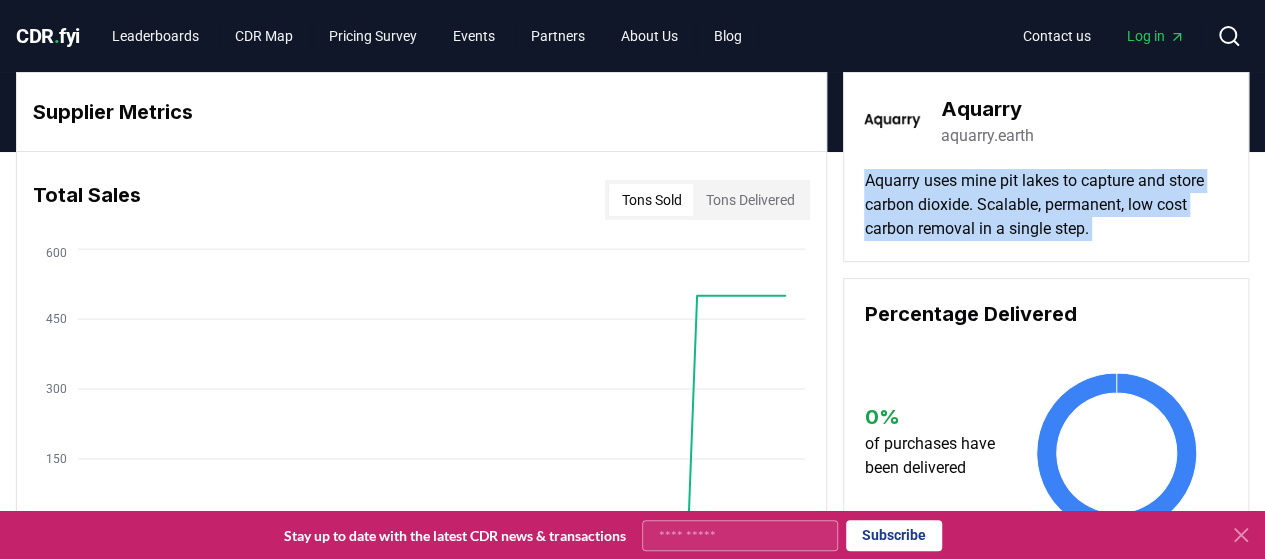 click on "Aquarry uses mine pit lakes to capture and store carbon dioxide. Scalable, permanent, low cost carbon removal in a single step." at bounding box center [1046, 205] 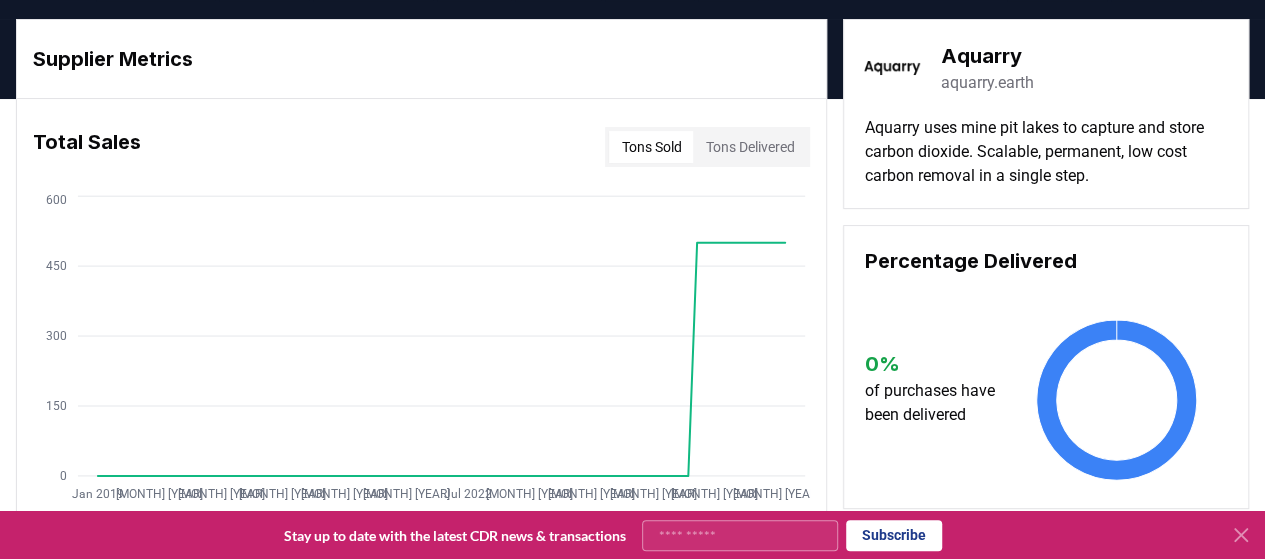 scroll, scrollTop: 86, scrollLeft: 0, axis: vertical 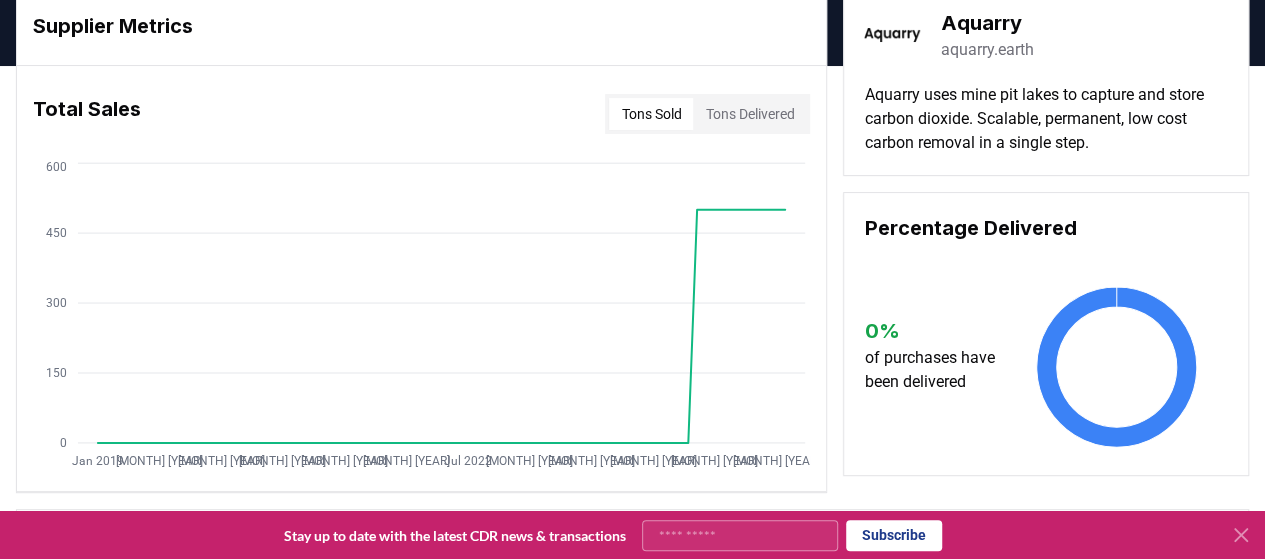 click on "Tons Delivered" at bounding box center [749, 114] 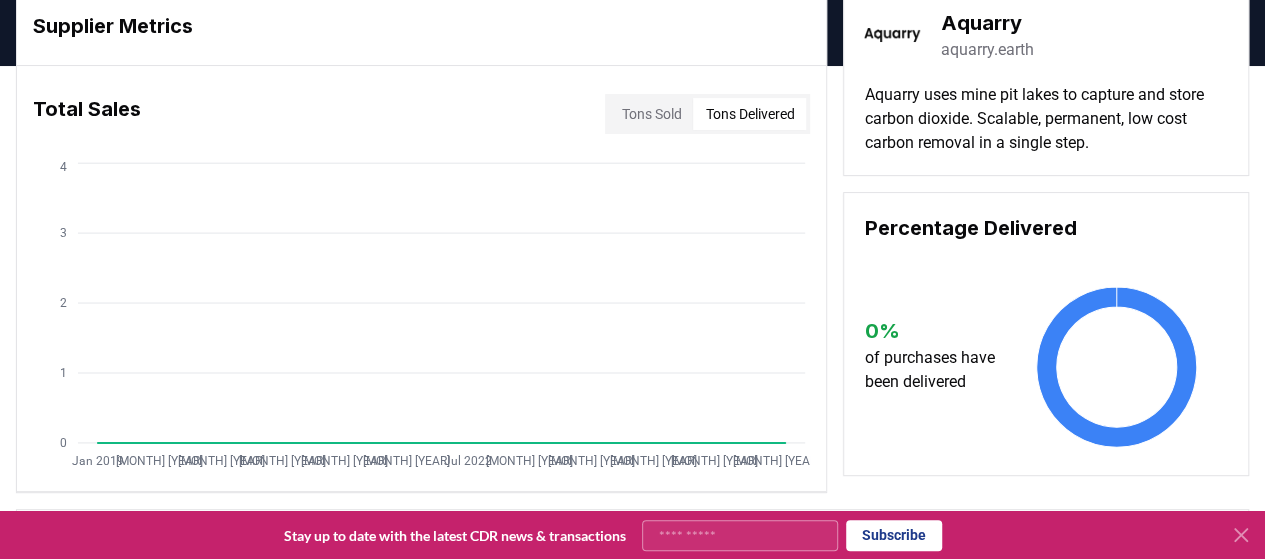 click on "Tons Sold" at bounding box center [651, 114] 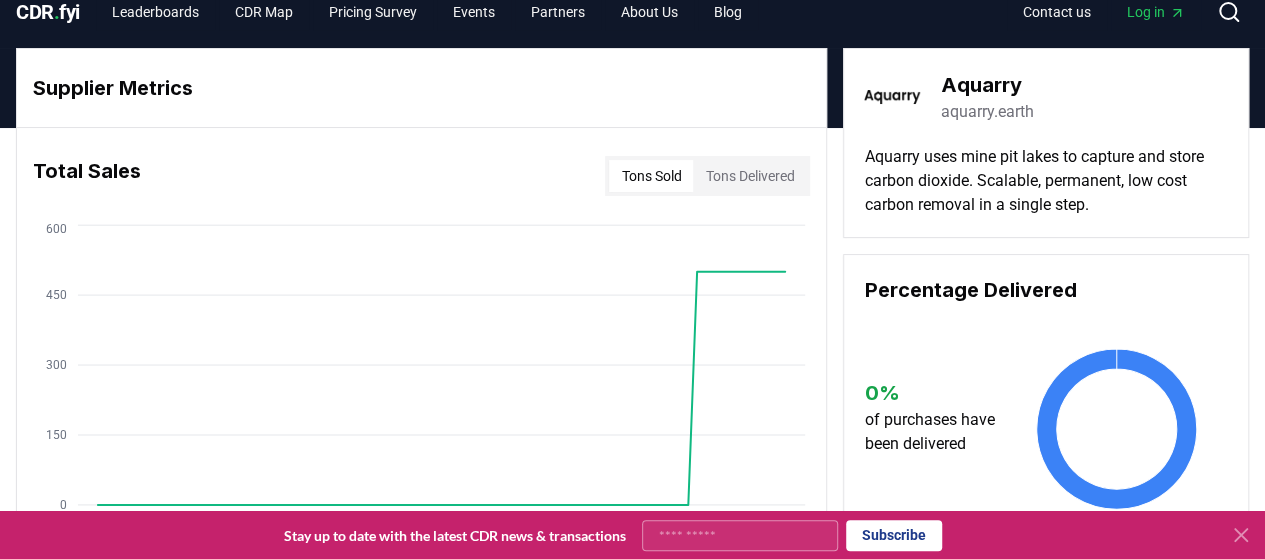 scroll, scrollTop: 23, scrollLeft: 0, axis: vertical 